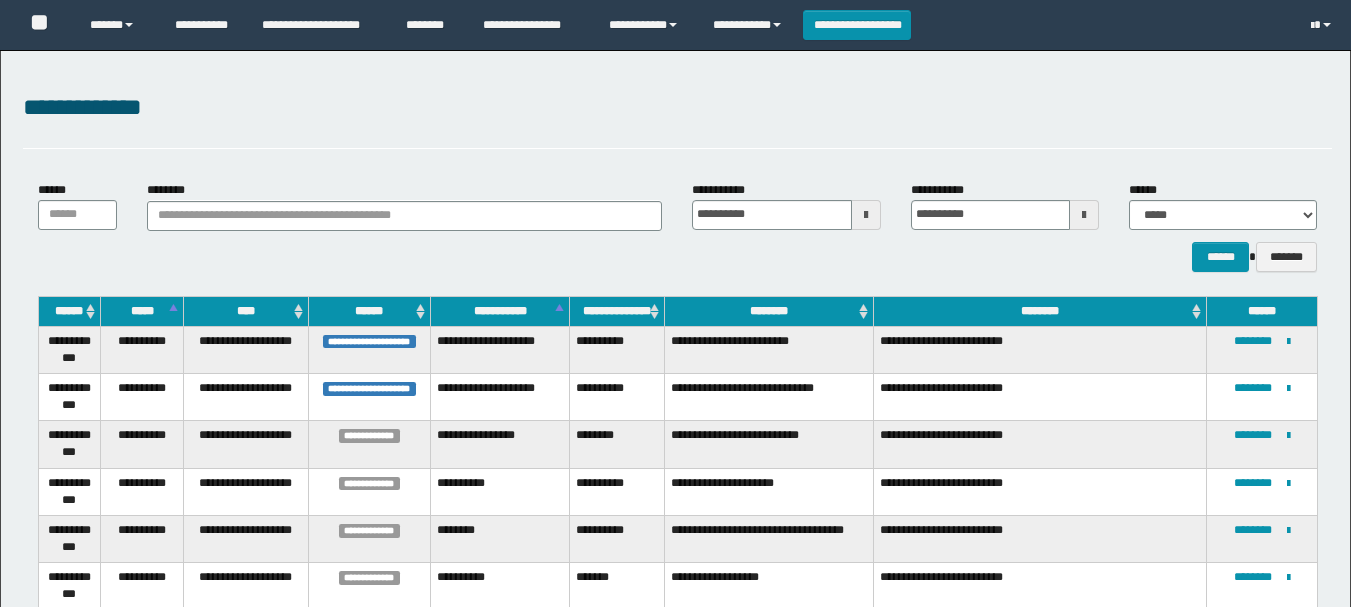 scroll, scrollTop: 300, scrollLeft: 0, axis: vertical 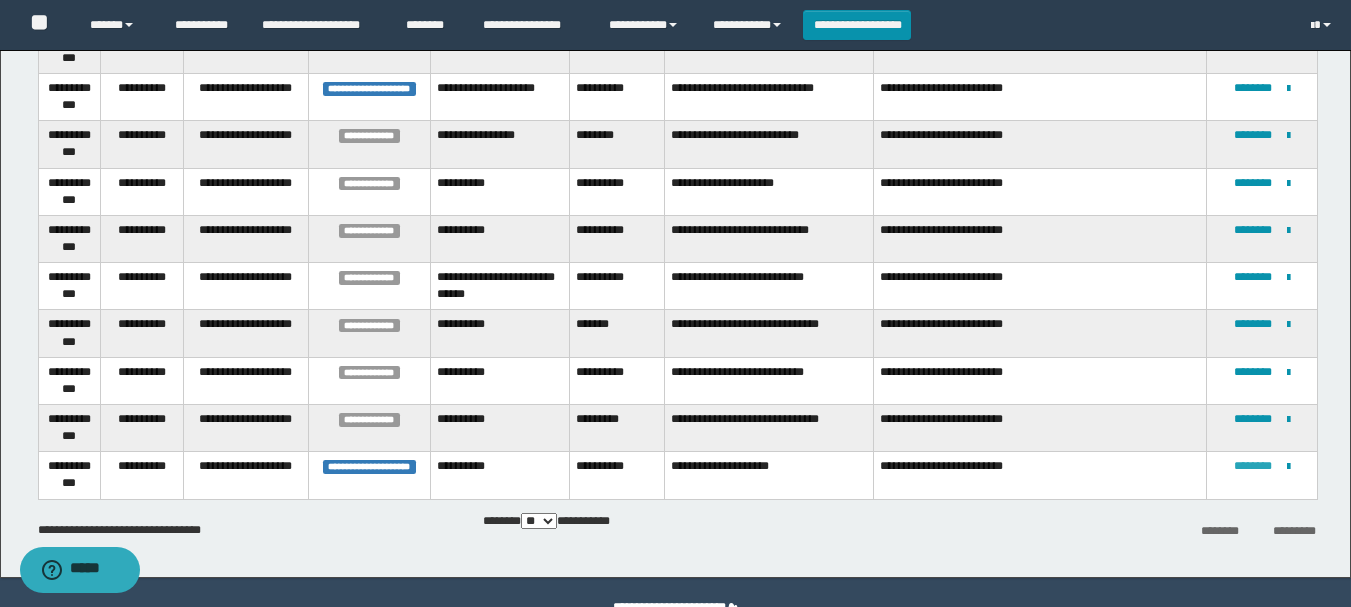 click on "********" at bounding box center [1253, 466] 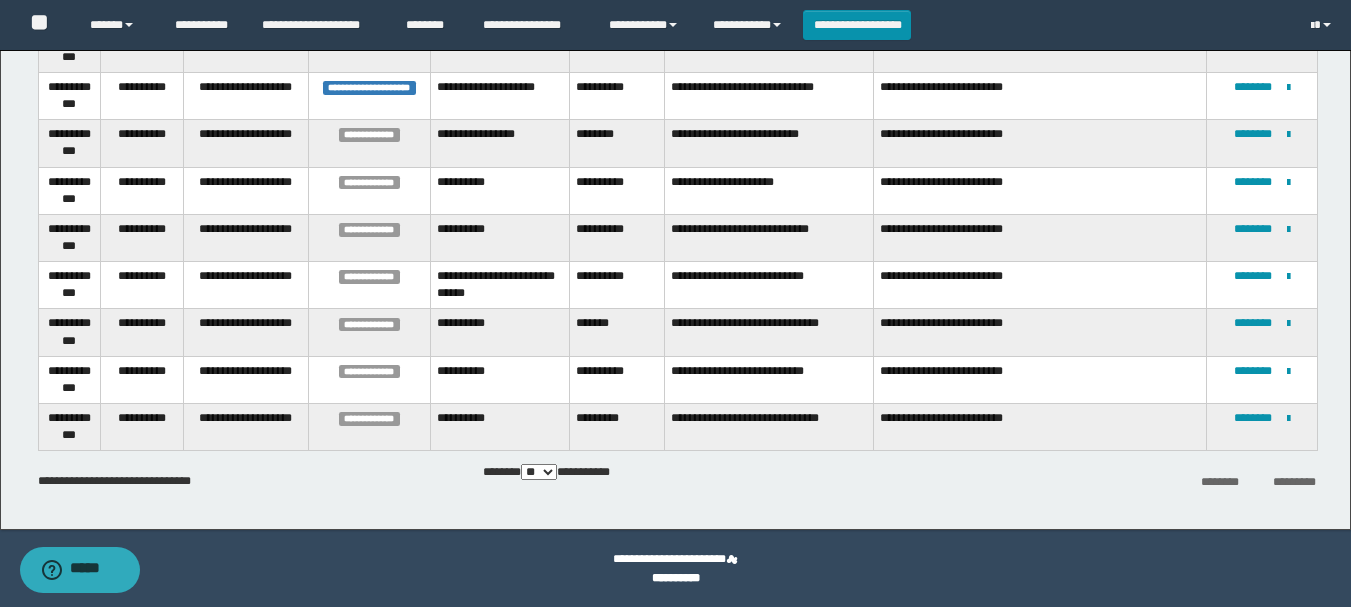 scroll, scrollTop: 302, scrollLeft: 0, axis: vertical 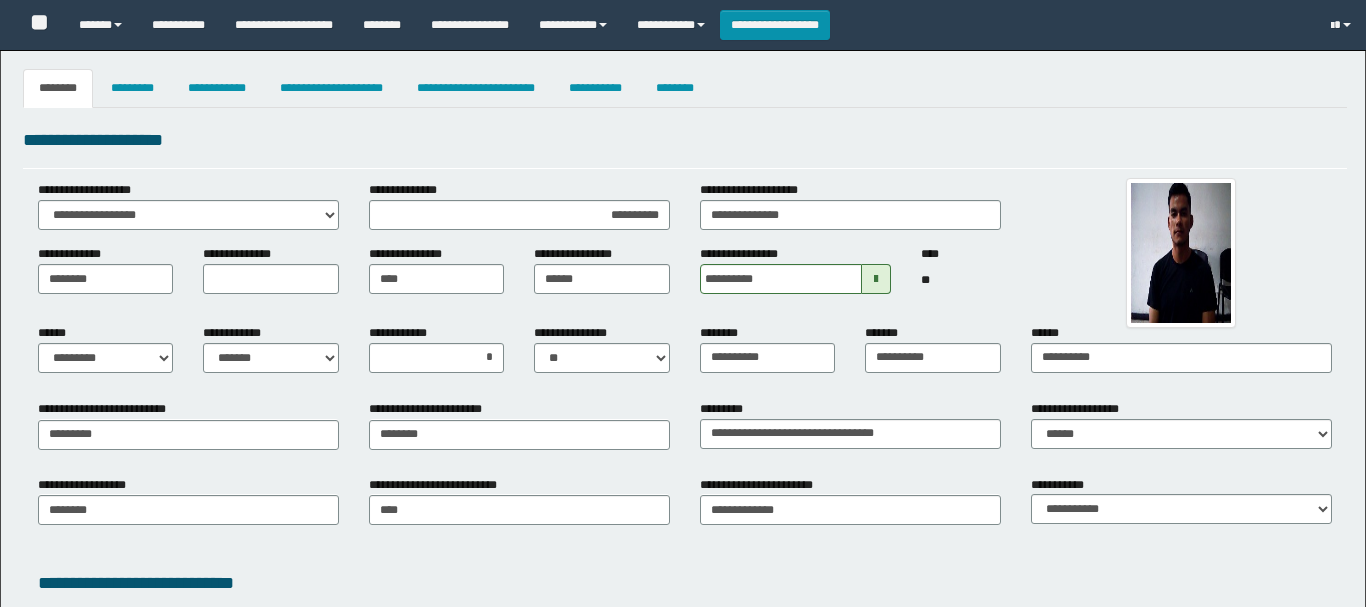select on "*" 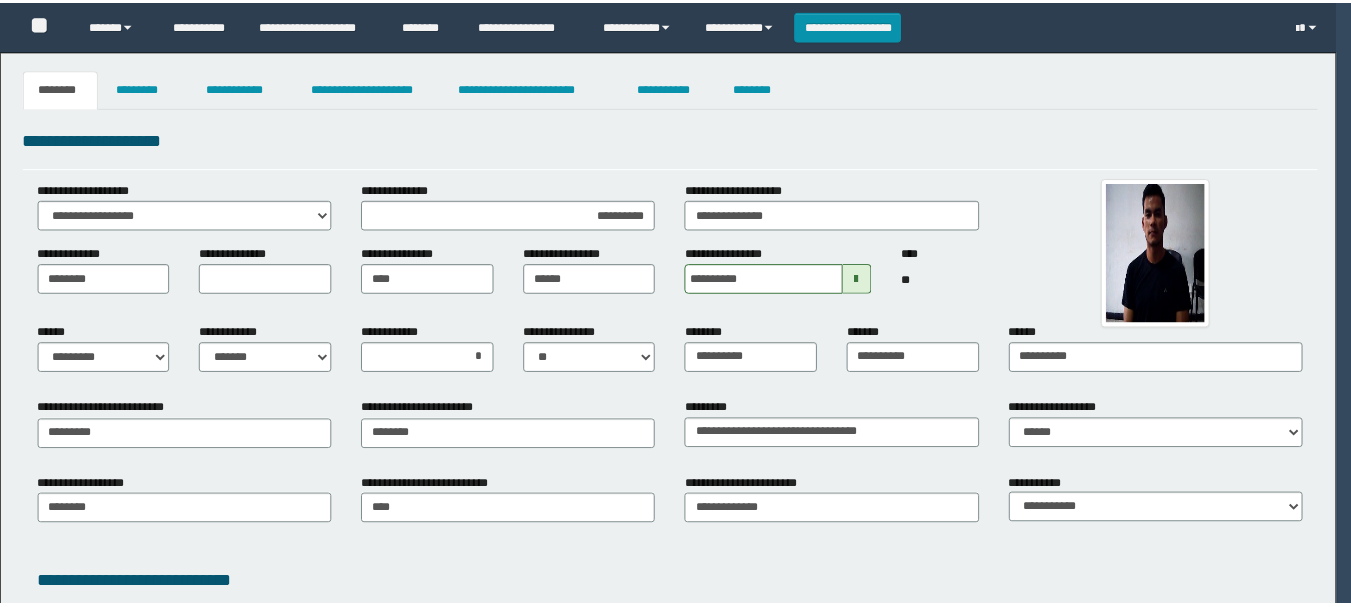scroll, scrollTop: 0, scrollLeft: 0, axis: both 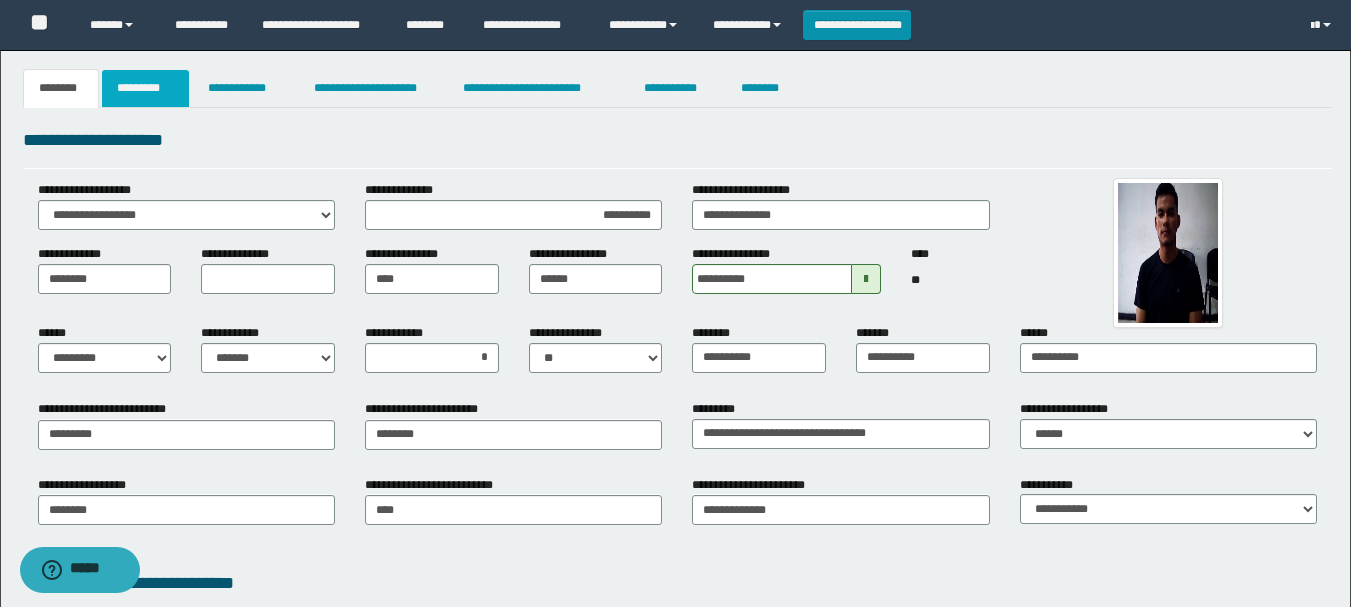 click on "*********" at bounding box center (145, 88) 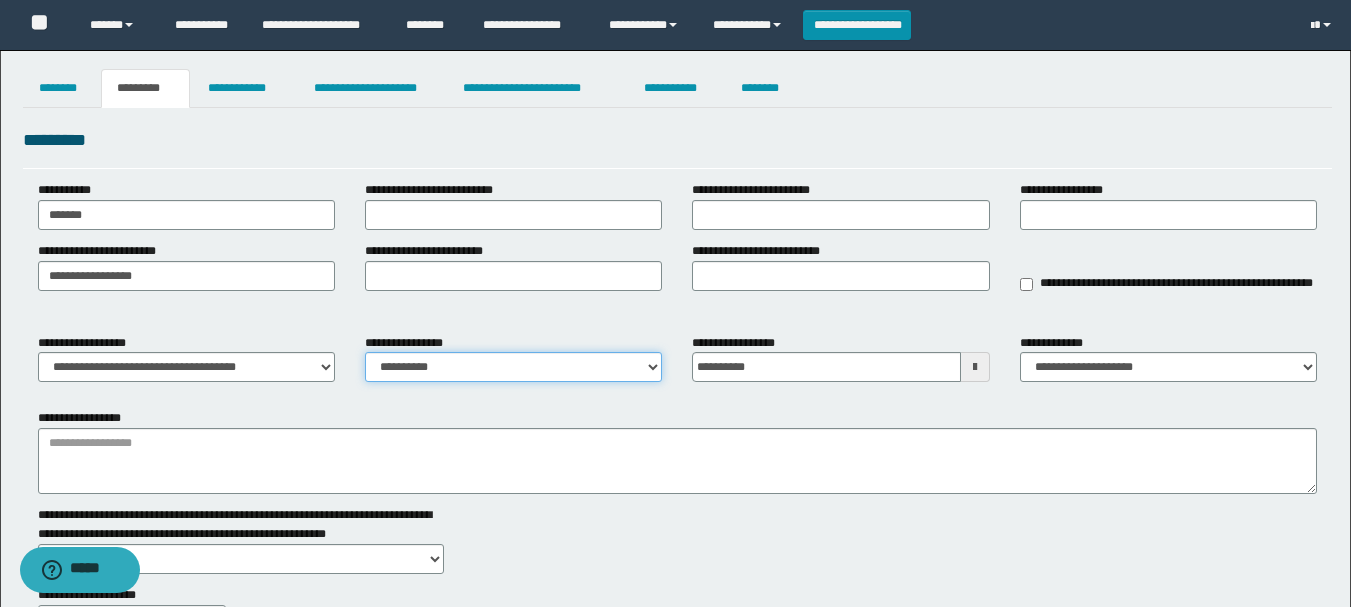 click on "**********" at bounding box center [513, 367] 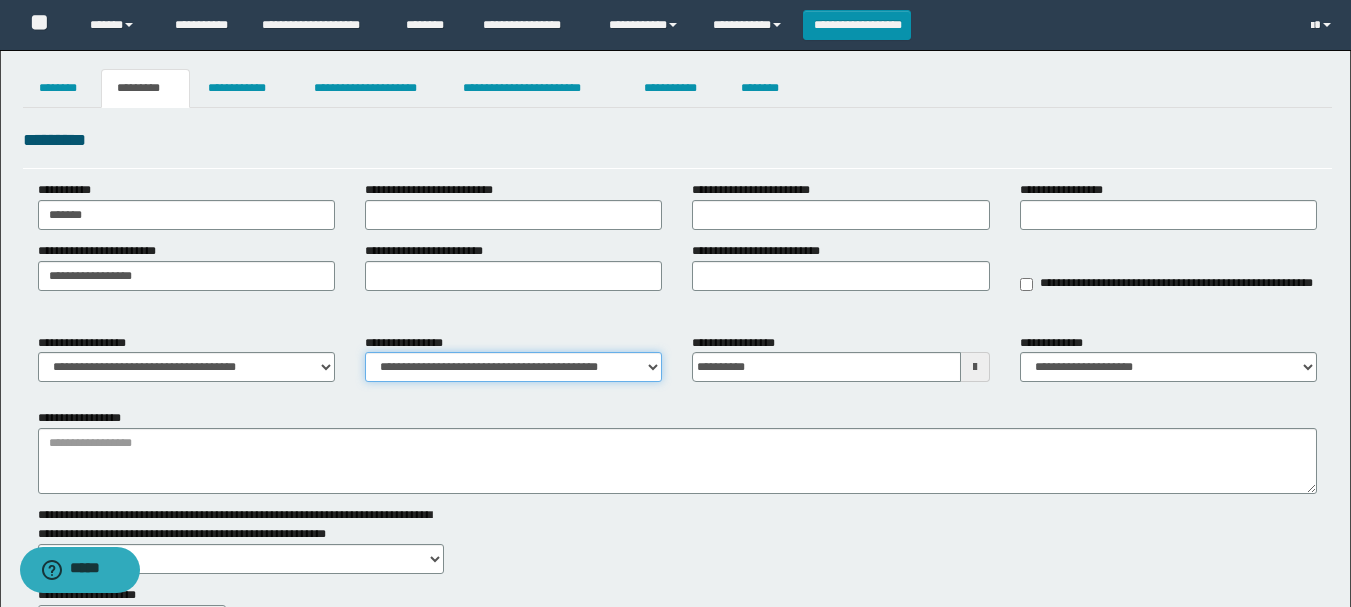 click on "**********" at bounding box center (513, 367) 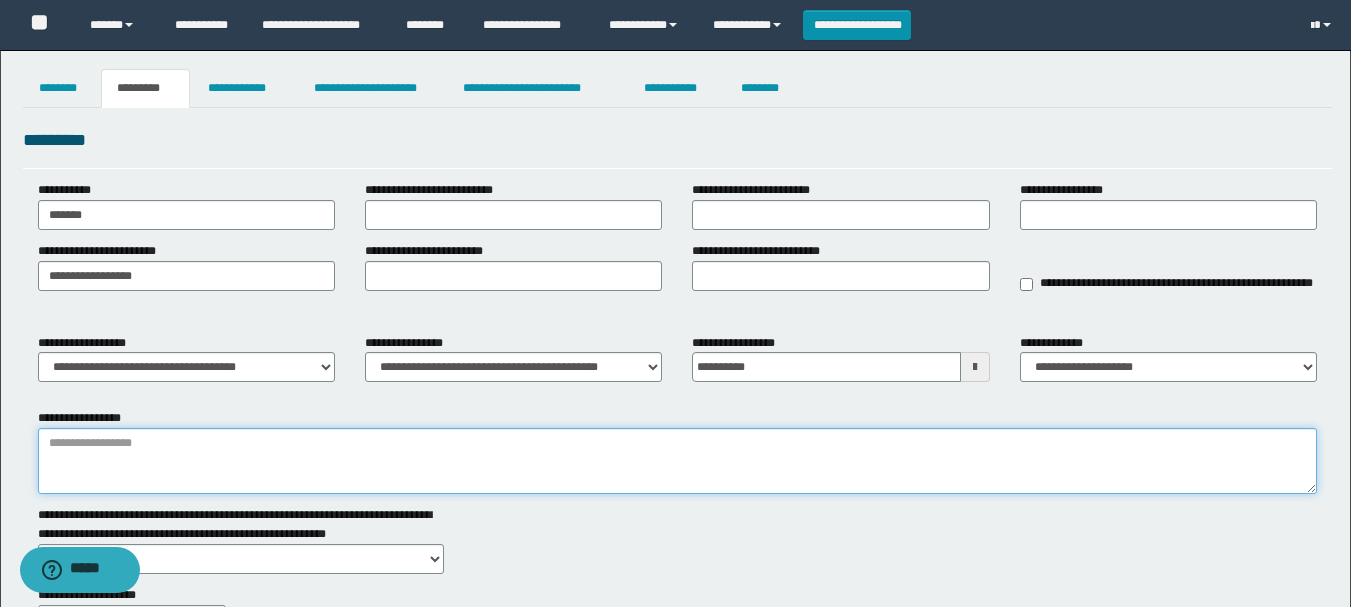 click on "**********" at bounding box center [677, 461] 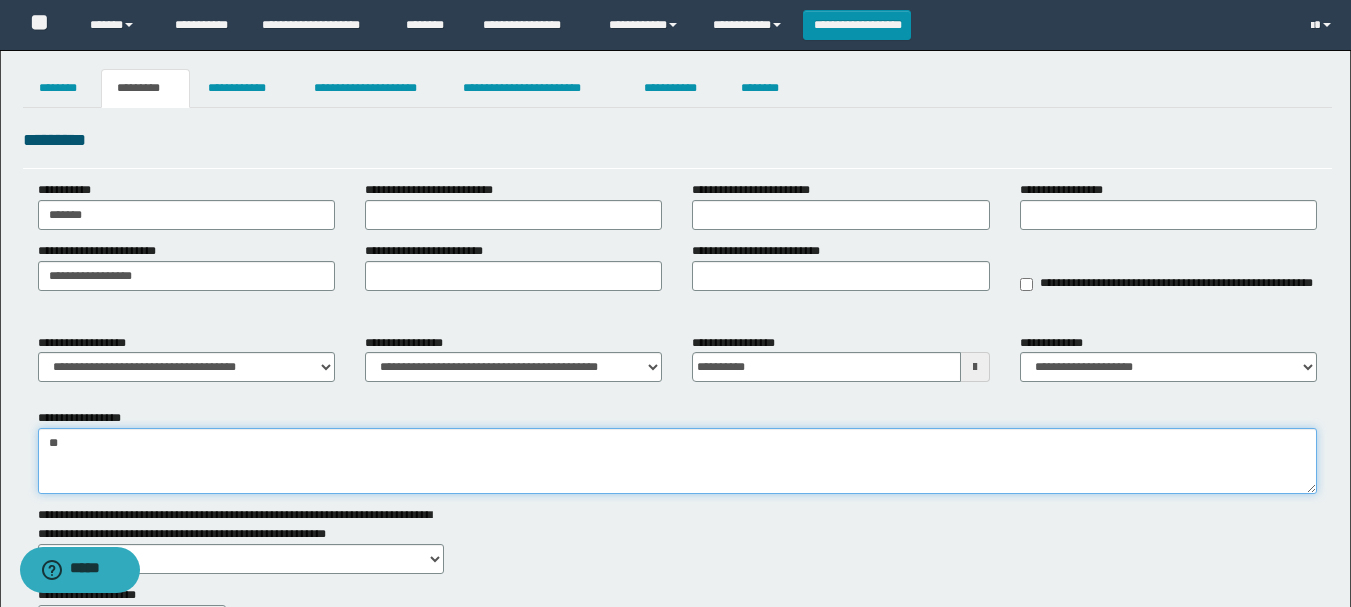 type on "*" 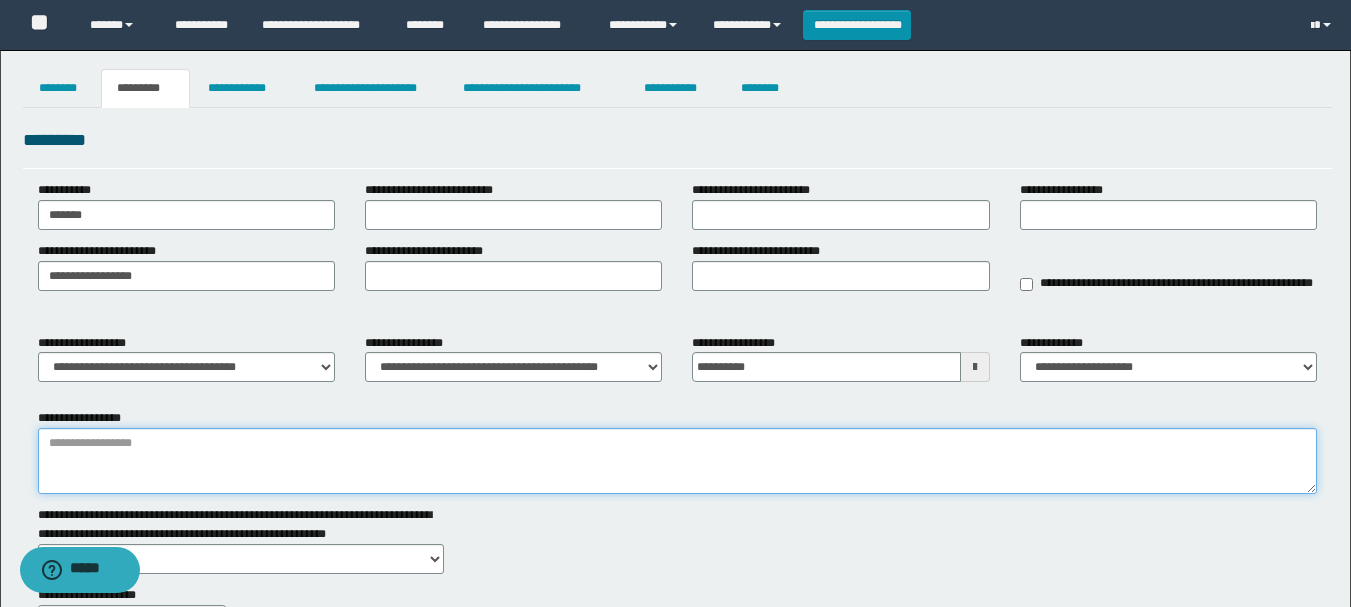type on "*" 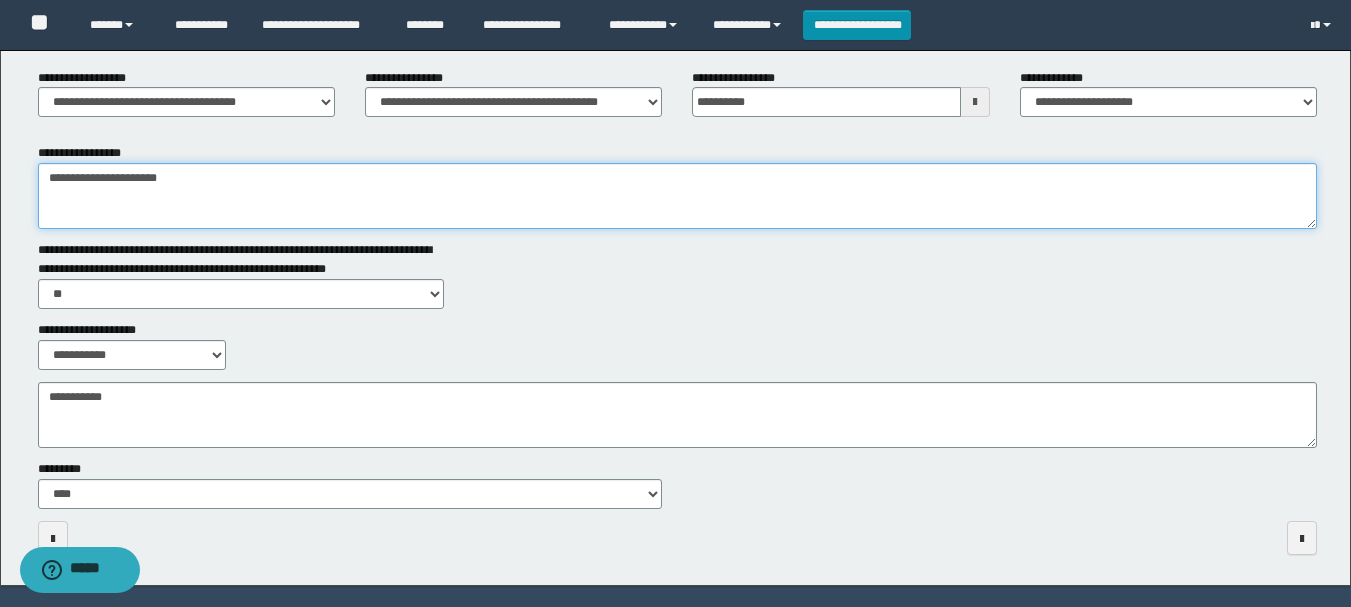 scroll, scrollTop: 321, scrollLeft: 0, axis: vertical 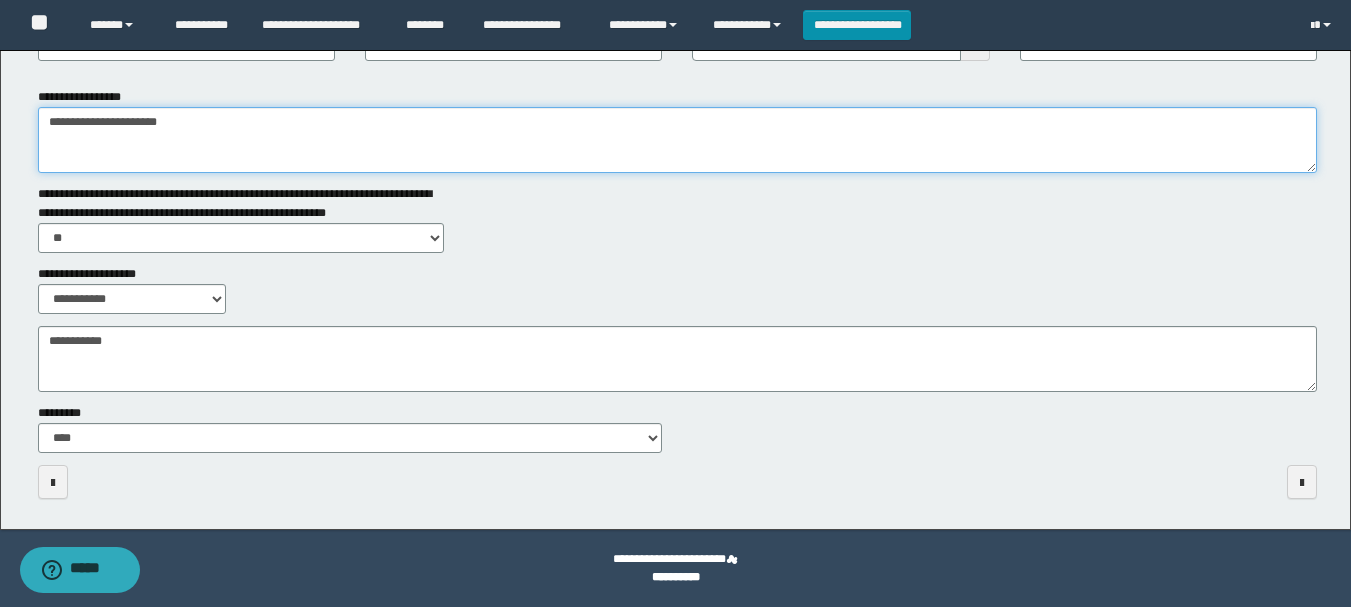 type on "**********" 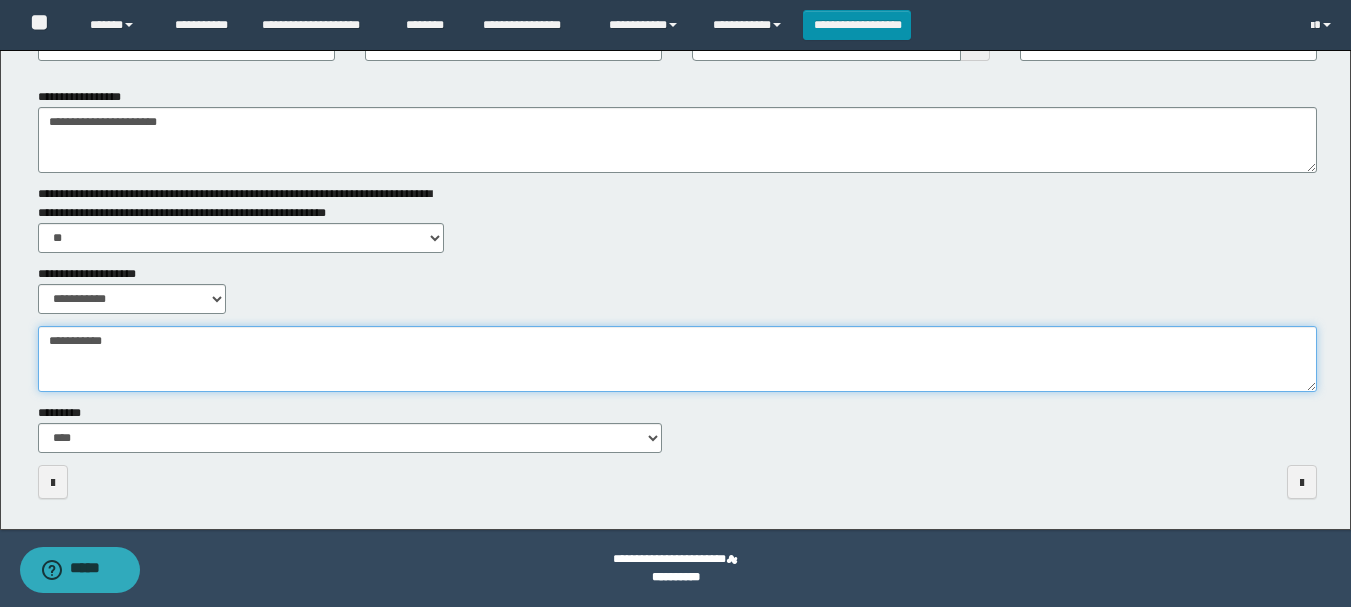 drag, startPoint x: 669, startPoint y: 376, endPoint x: 674, endPoint y: 365, distance: 12.083046 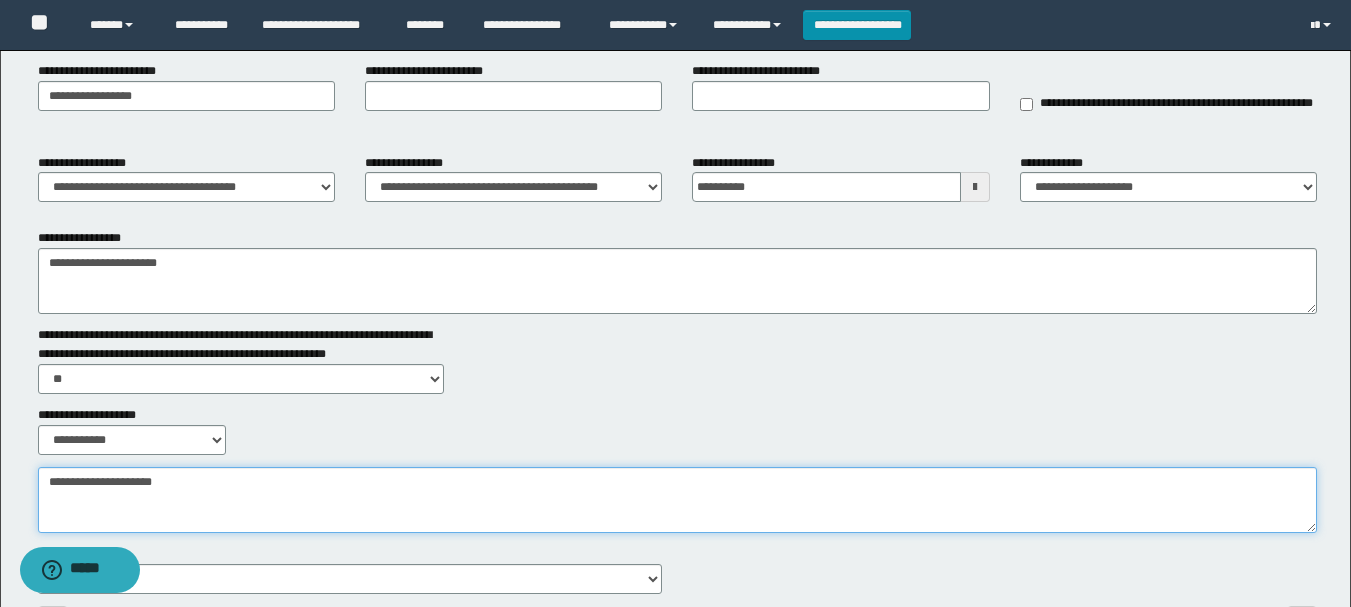 scroll, scrollTop: 0, scrollLeft: 0, axis: both 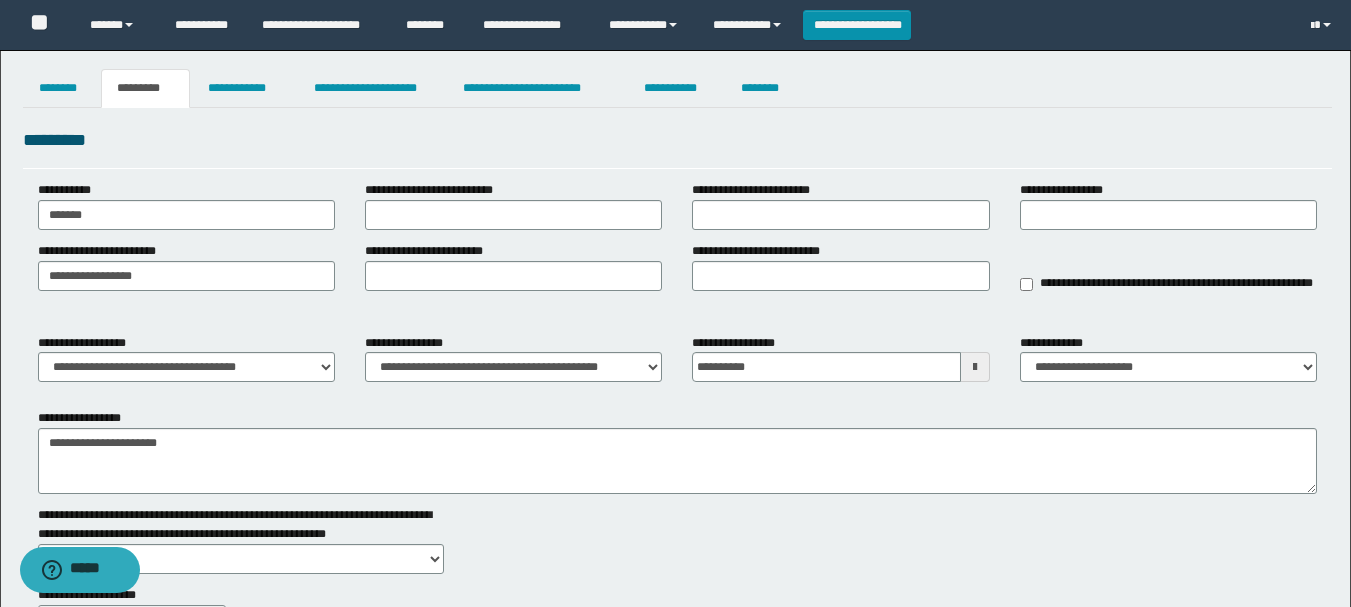 type on "**********" 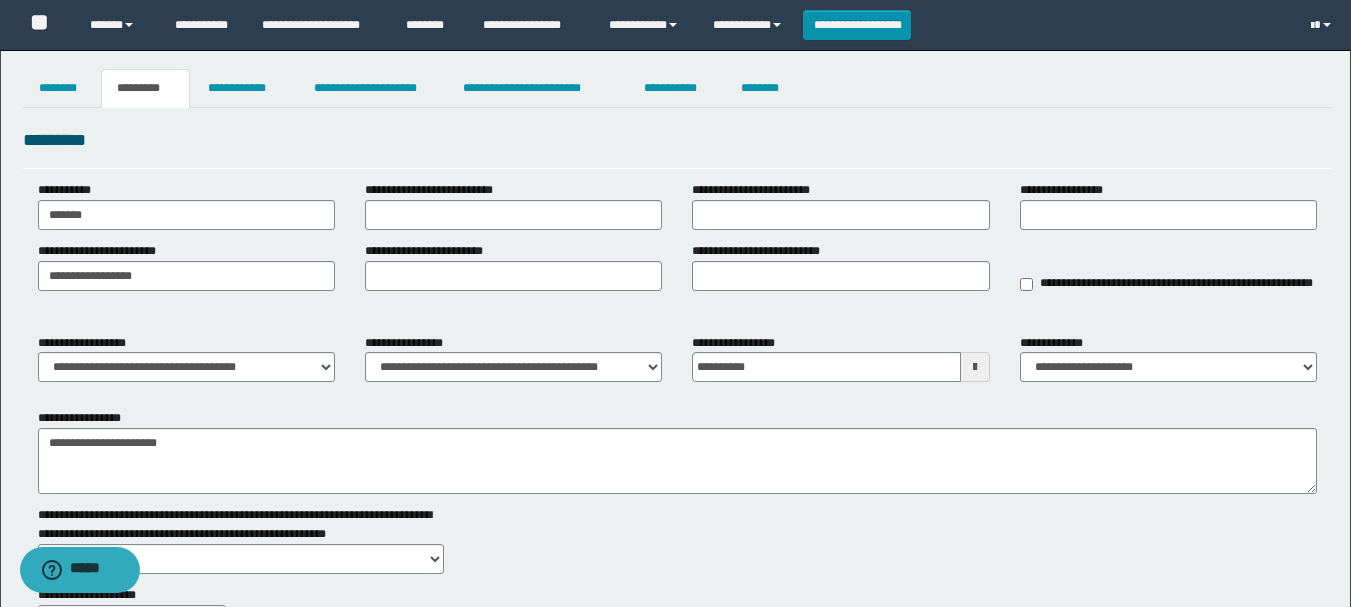 click on "**********" at bounding box center [675, 450] 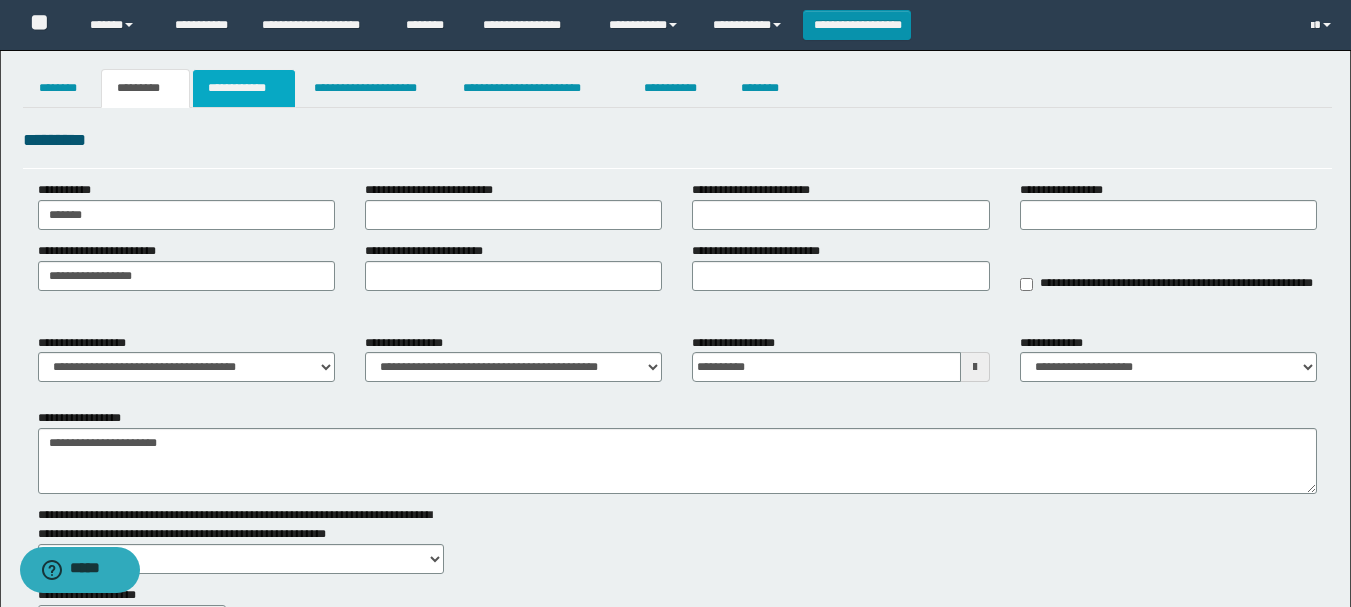 click on "**********" at bounding box center (244, 88) 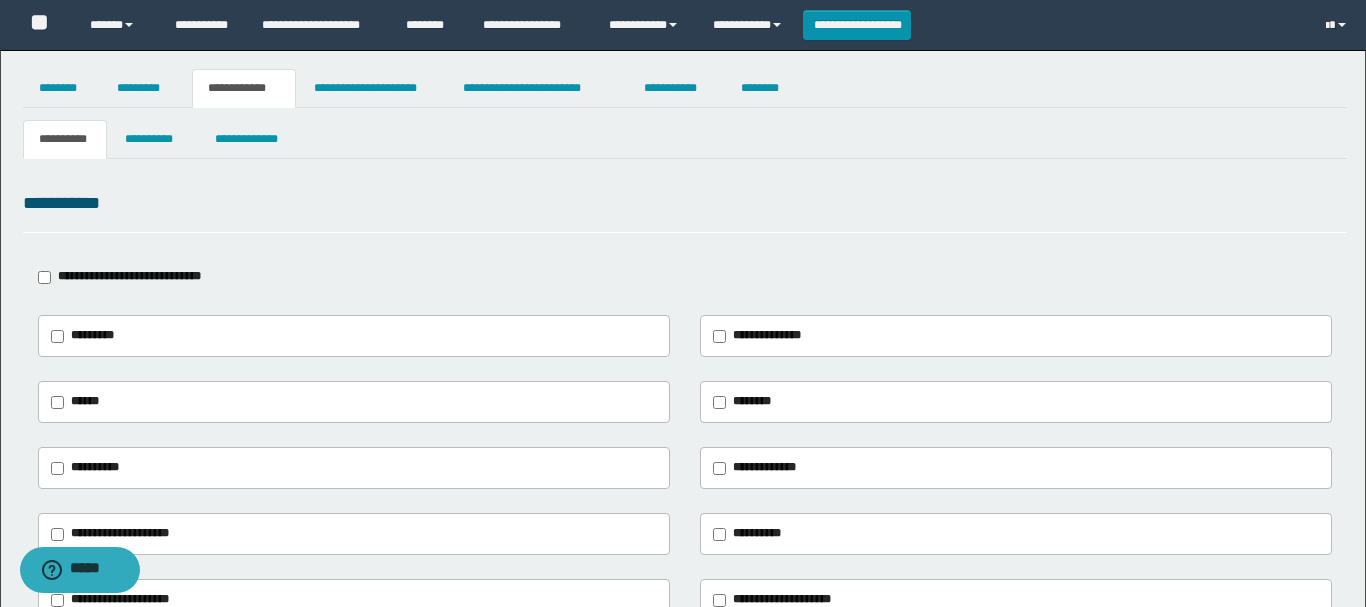 type on "**" 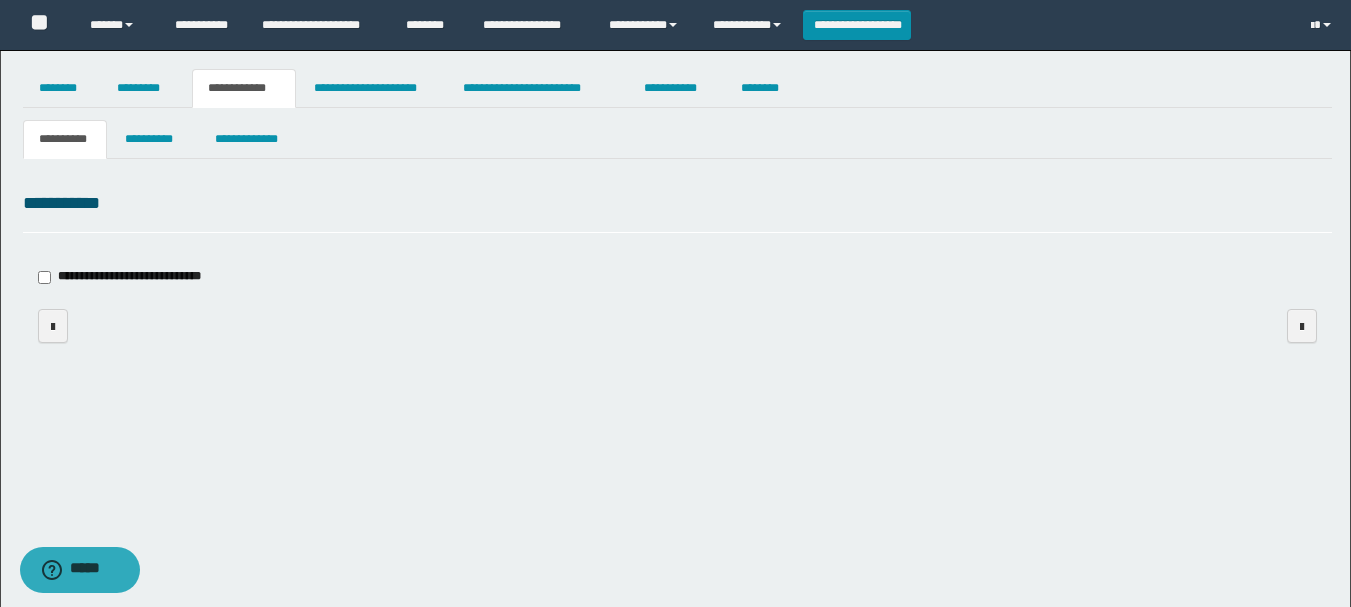 click on "**********" at bounding box center (677, 277) 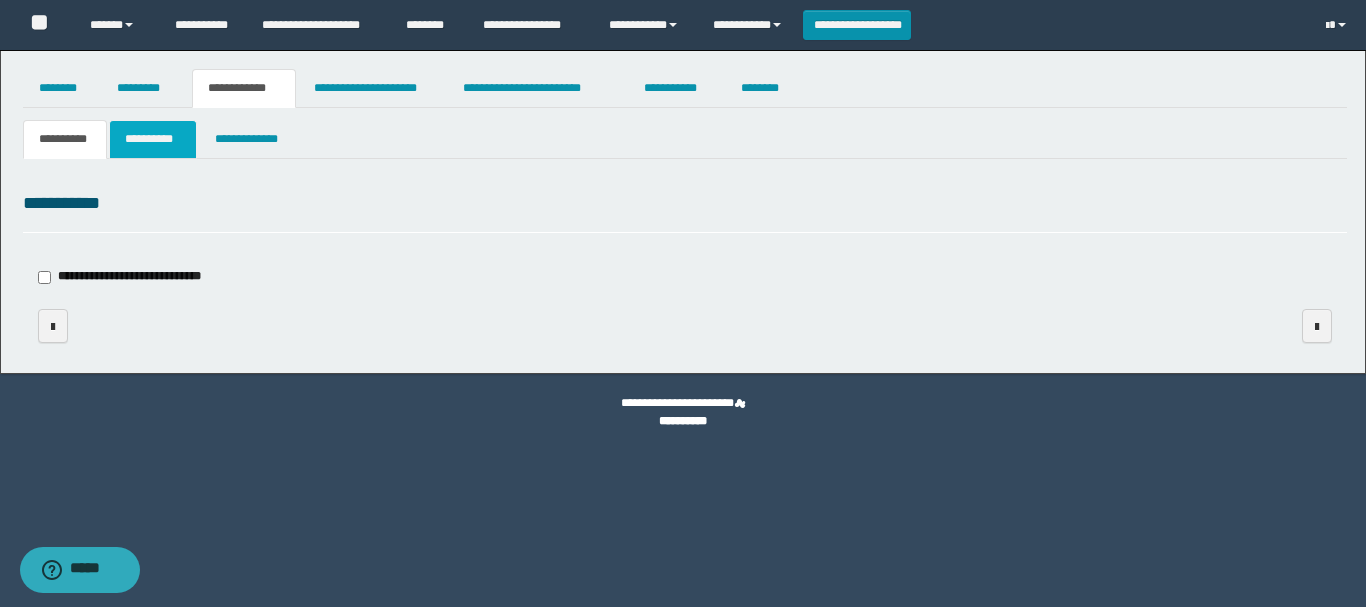 click on "**********" at bounding box center [153, 139] 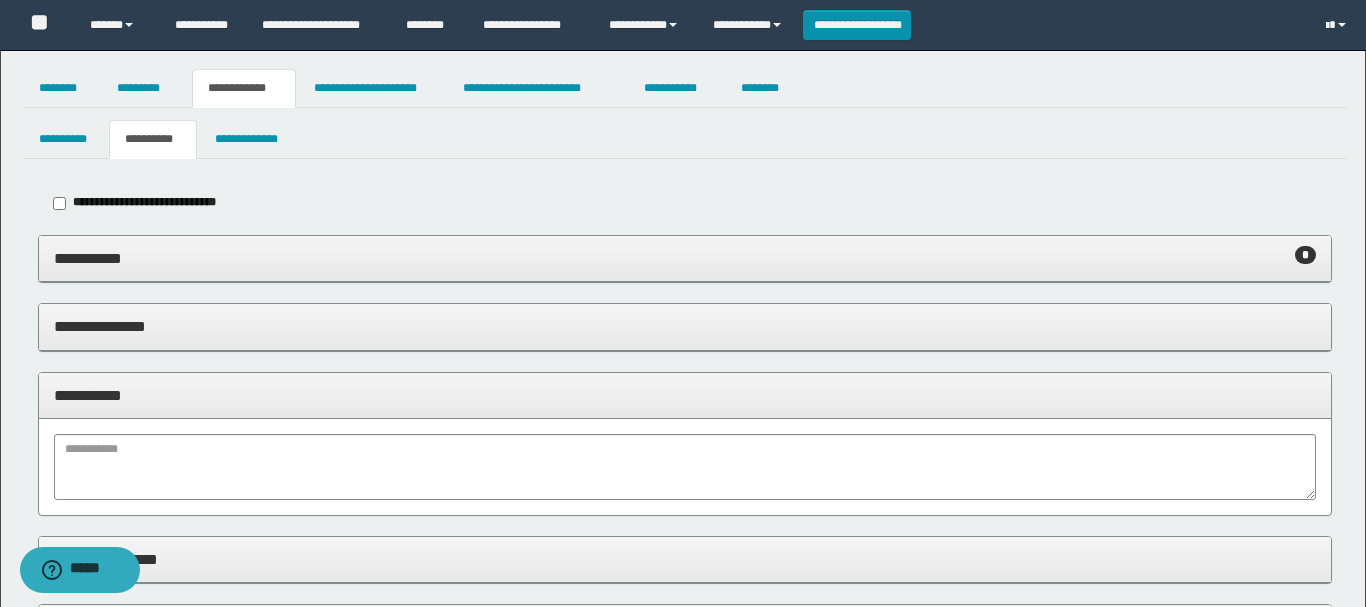 type on "**********" 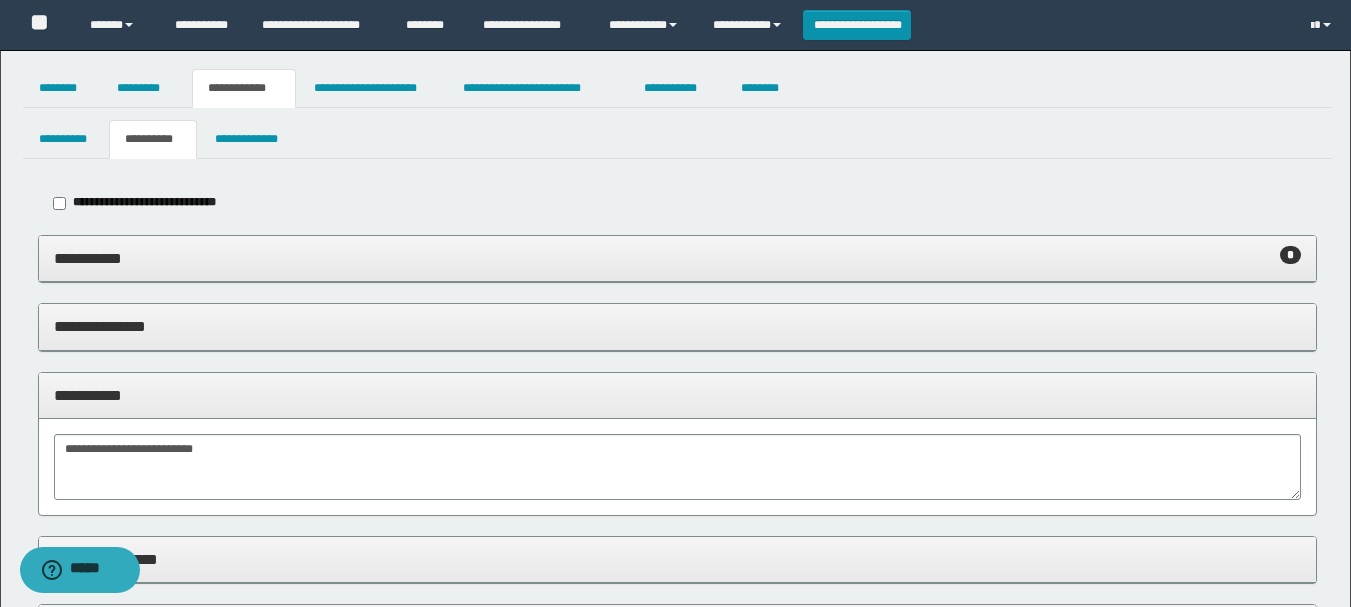 click on "**********" at bounding box center [677, 395] 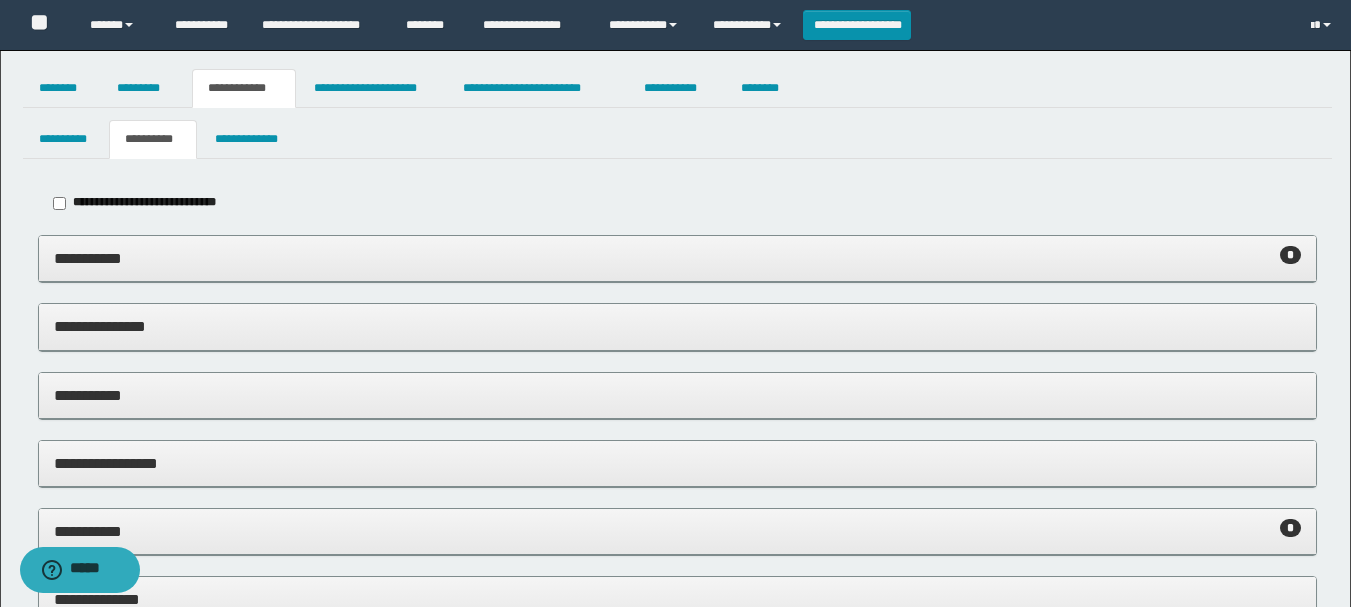click on "**********" at bounding box center [677, 531] 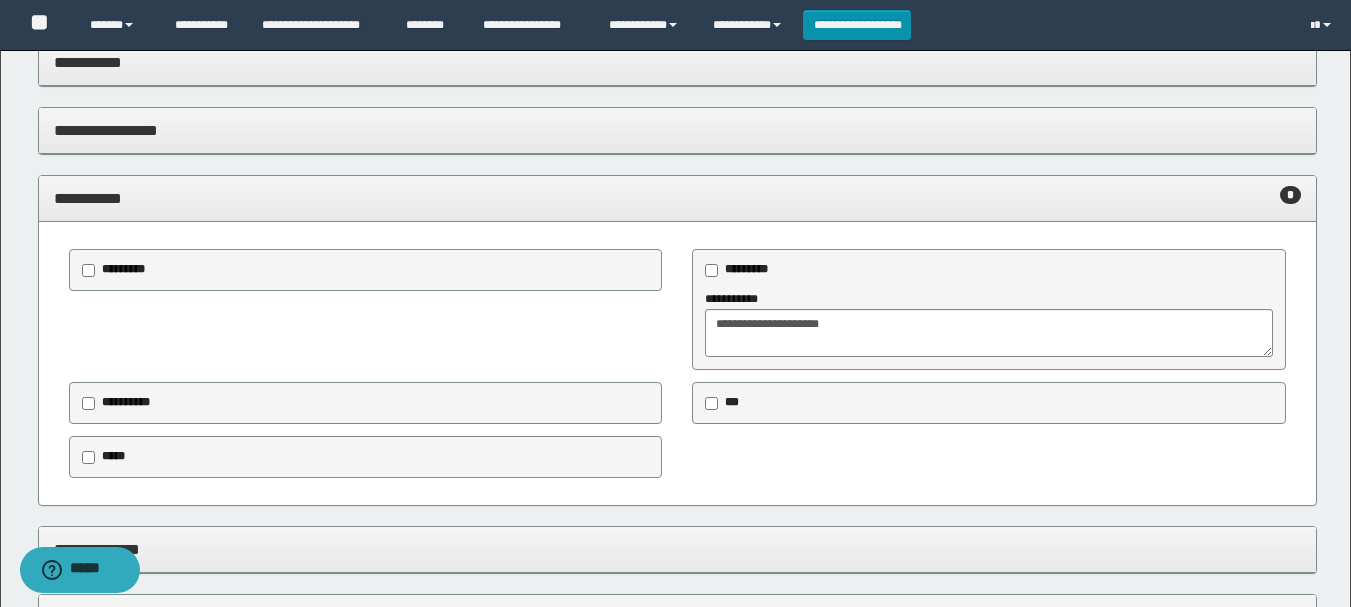 scroll, scrollTop: 400, scrollLeft: 0, axis: vertical 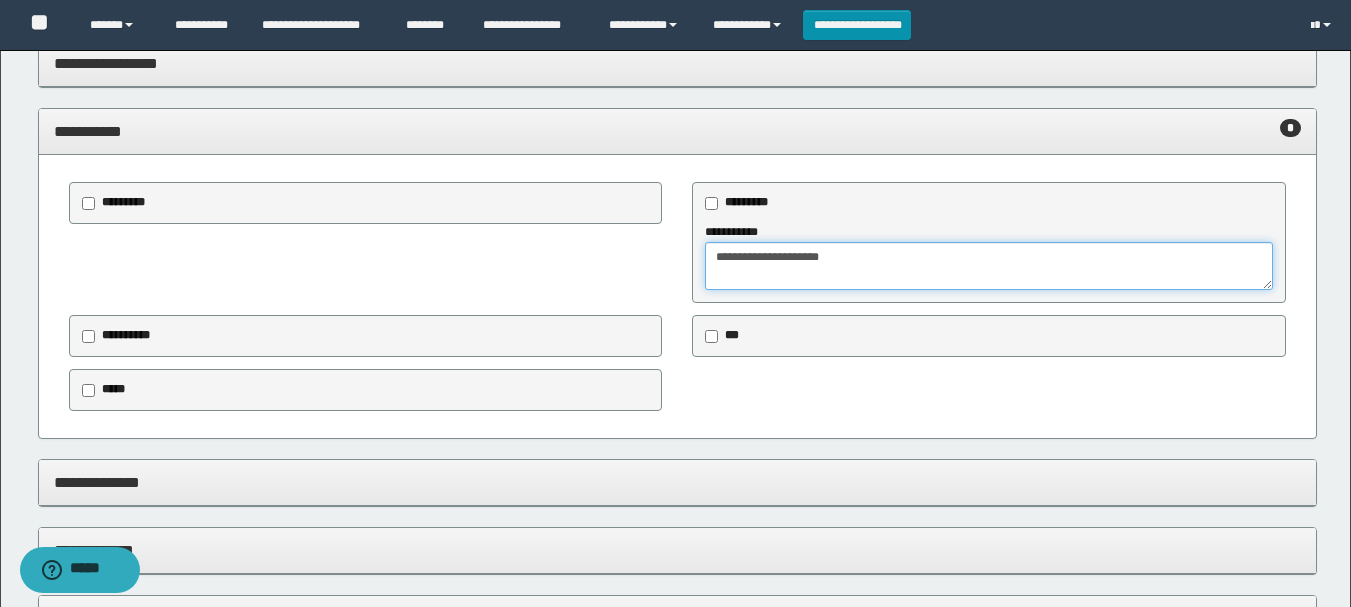 click on "**********" at bounding box center [989, 266] 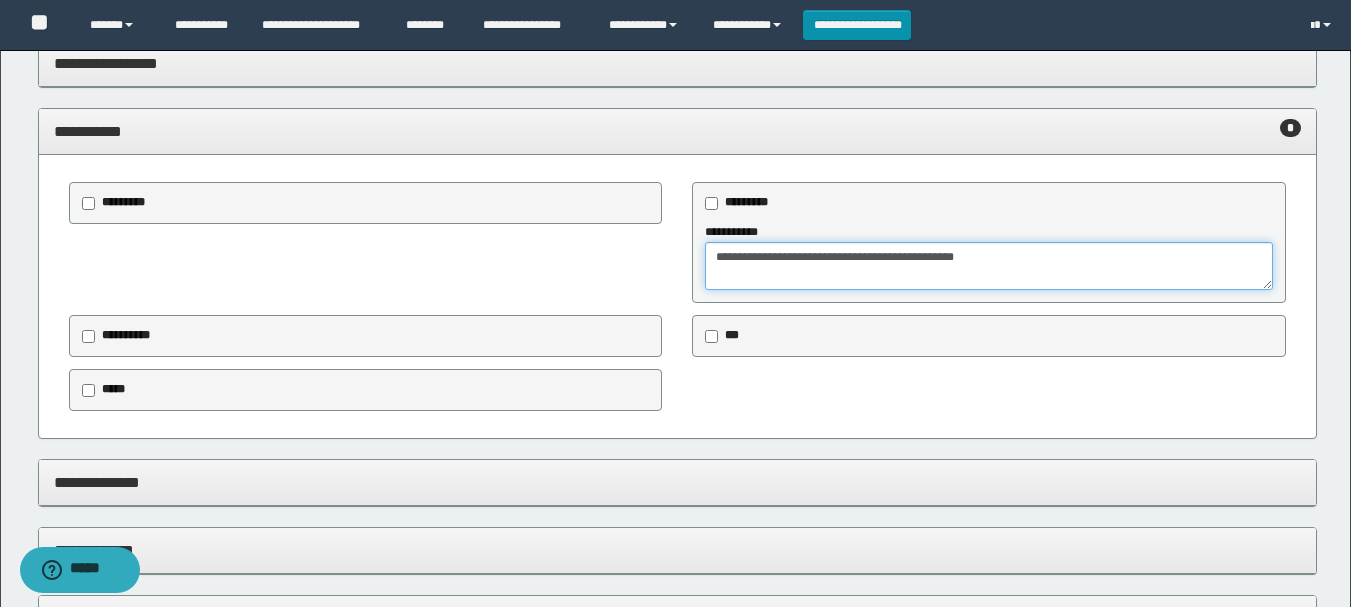 type on "**********" 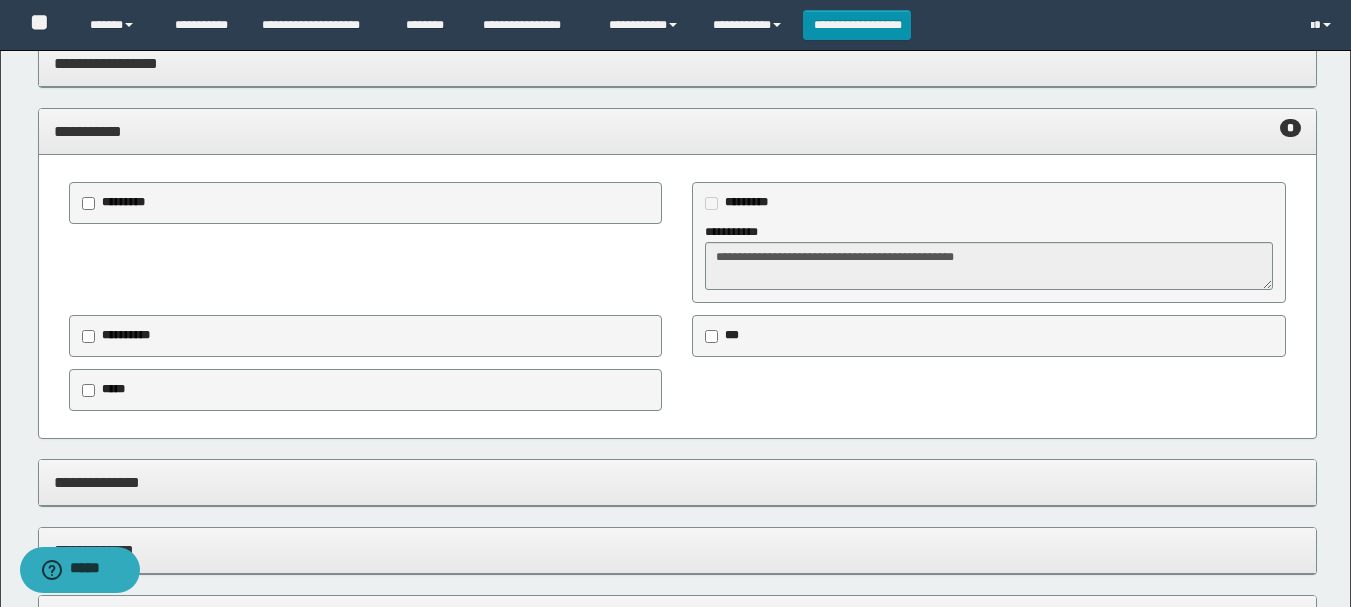 drag, startPoint x: 609, startPoint y: 136, endPoint x: 433, endPoint y: 244, distance: 206.49455 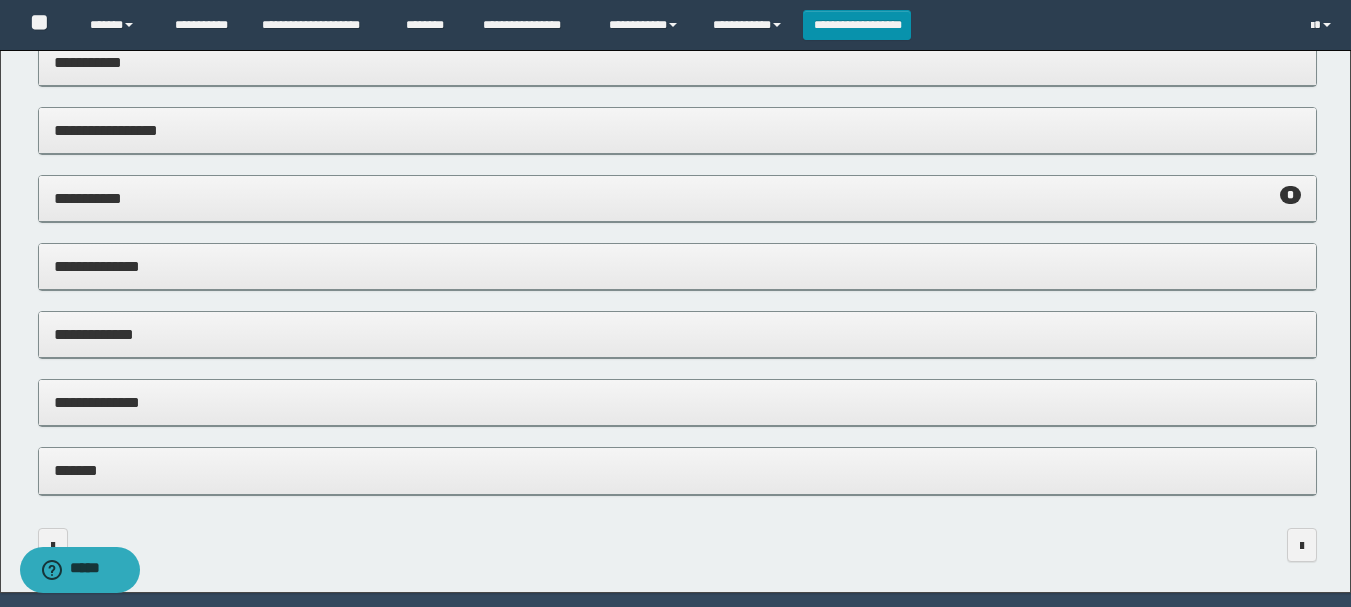 scroll, scrollTop: 96, scrollLeft: 0, axis: vertical 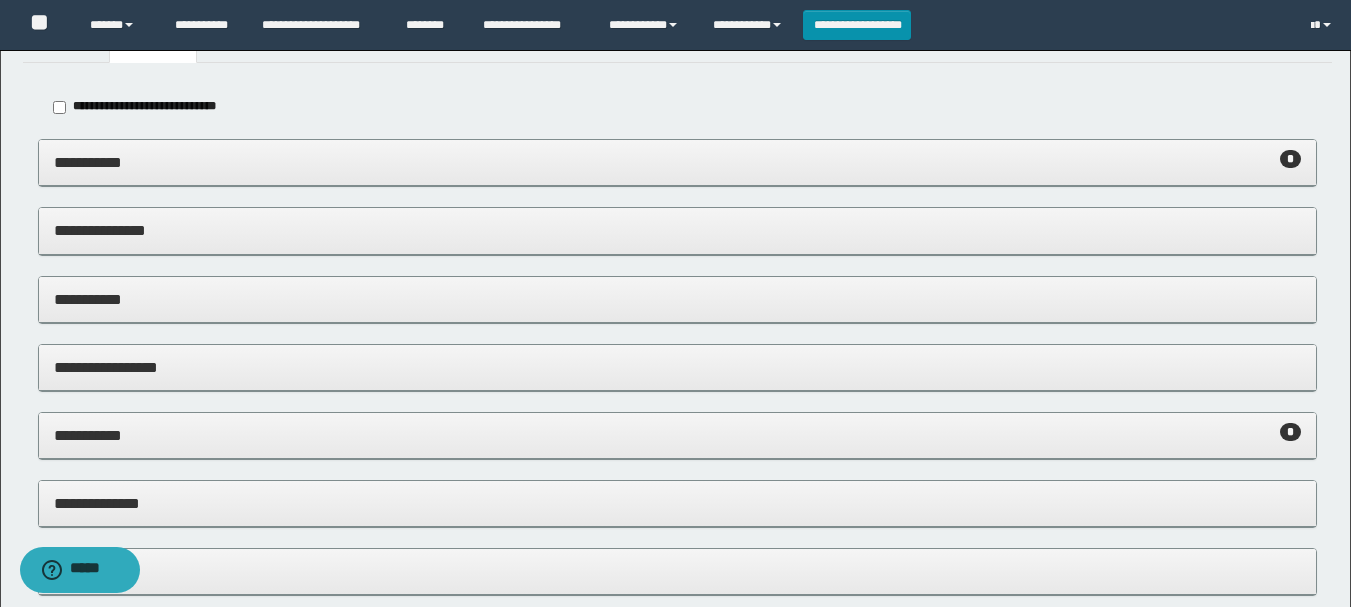 click on "[NUMBER] [STREET]
[CITY] [STATE] [ZIP]" at bounding box center (677, 173) 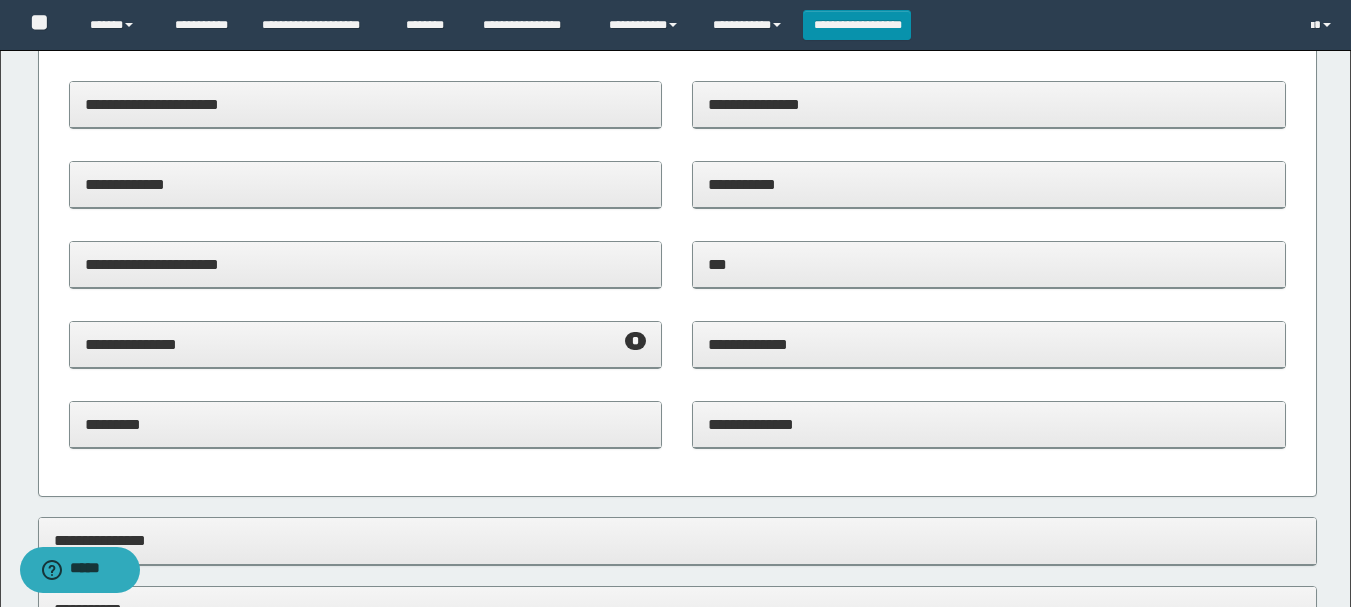 scroll, scrollTop: 396, scrollLeft: 0, axis: vertical 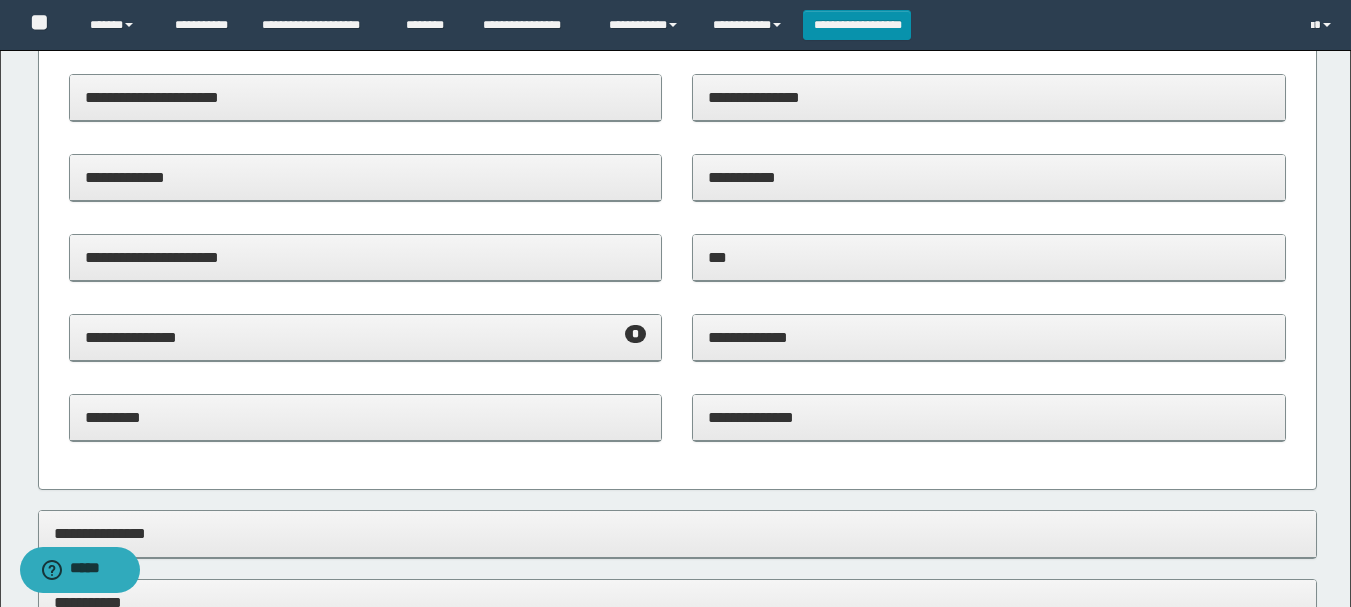 click on "**********" at bounding box center [366, 338] 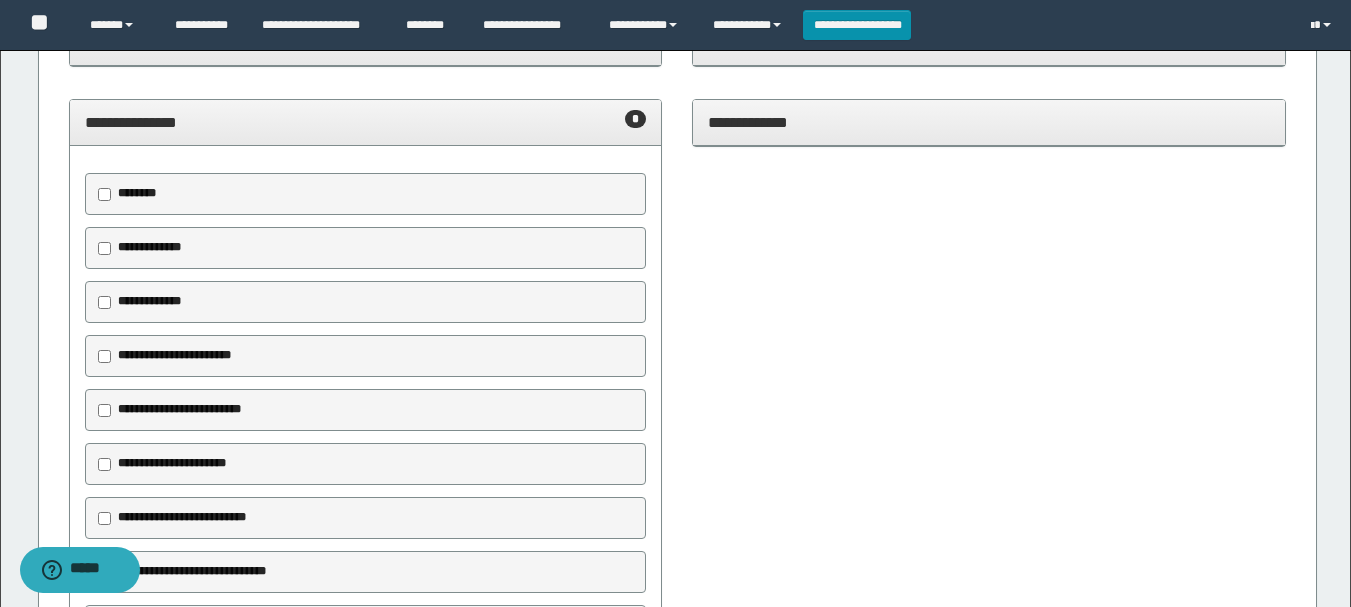 scroll, scrollTop: 496, scrollLeft: 0, axis: vertical 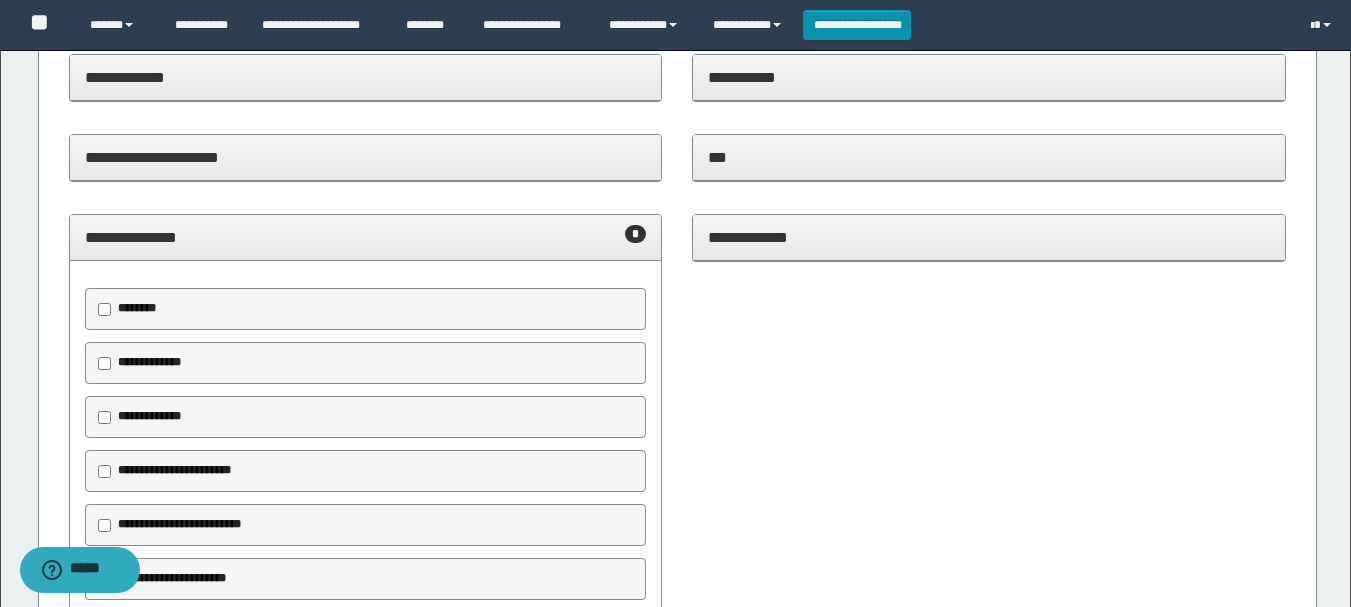 click on "**********" at bounding box center [366, 237] 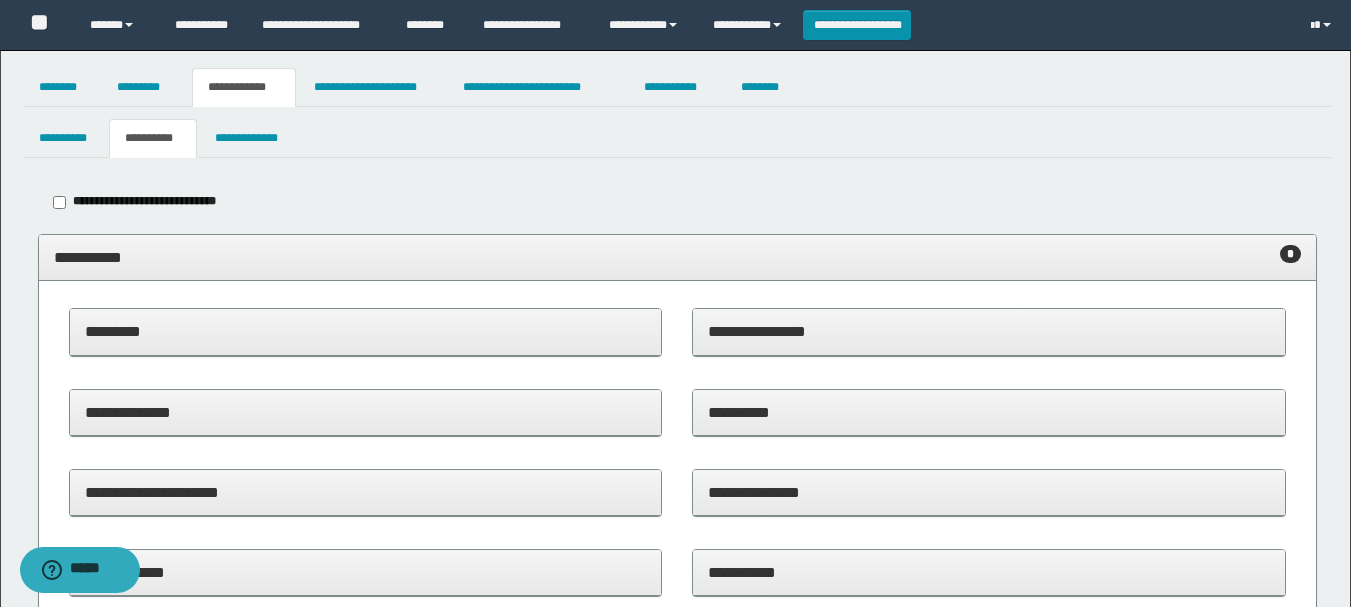 scroll, scrollTop: 0, scrollLeft: 0, axis: both 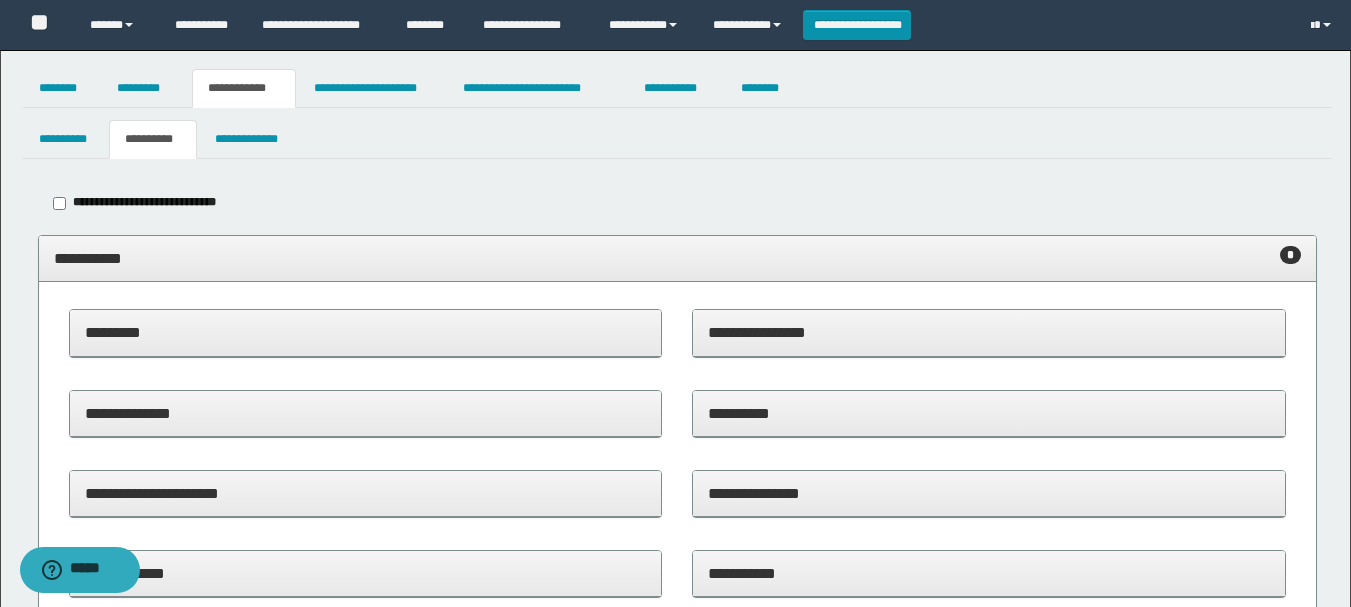 click on "**********" at bounding box center [677, 258] 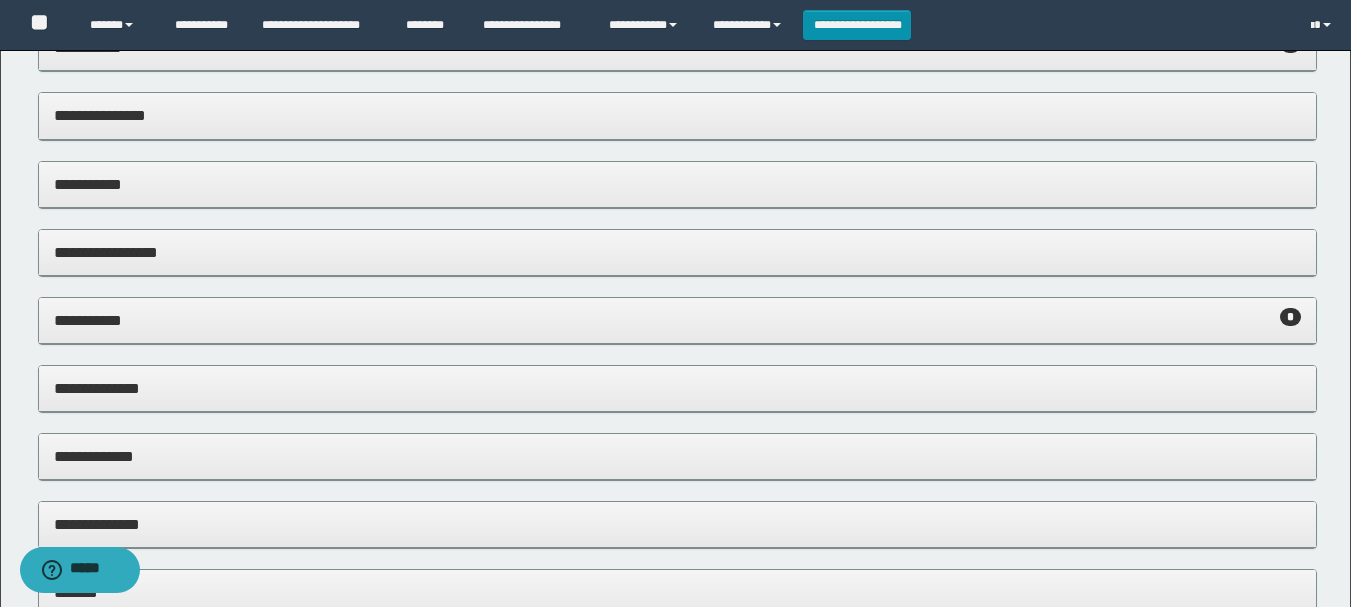 scroll, scrollTop: 0, scrollLeft: 0, axis: both 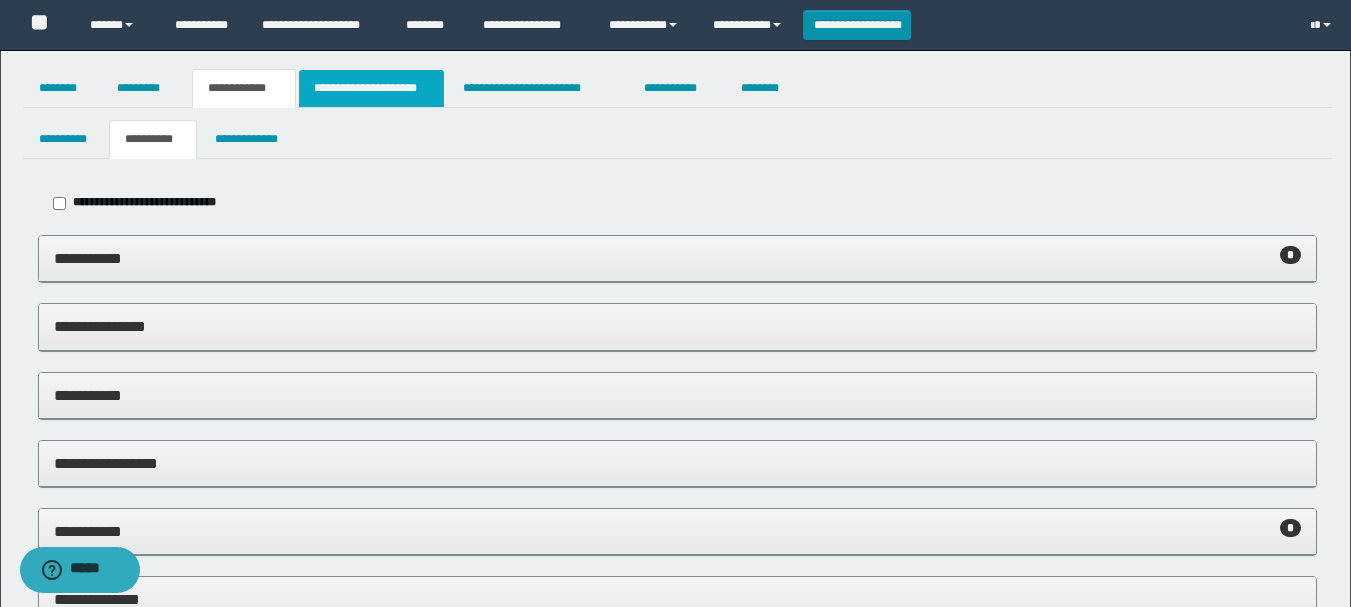 click on "**********" at bounding box center (371, 88) 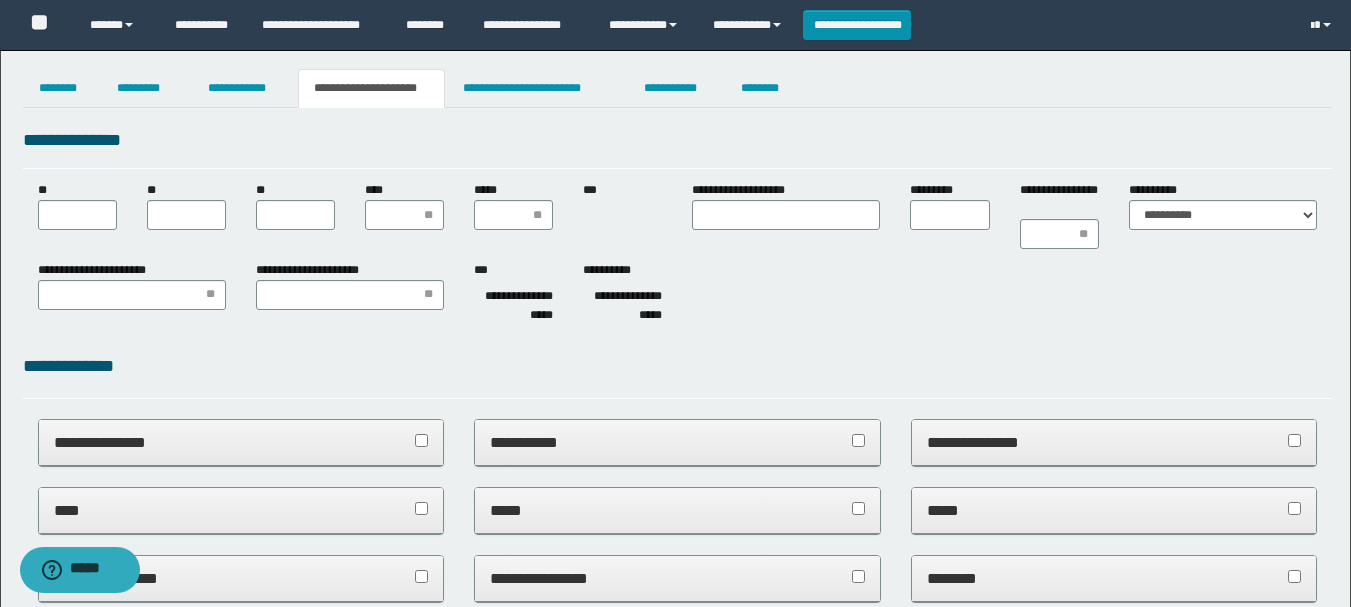 scroll, scrollTop: 0, scrollLeft: 0, axis: both 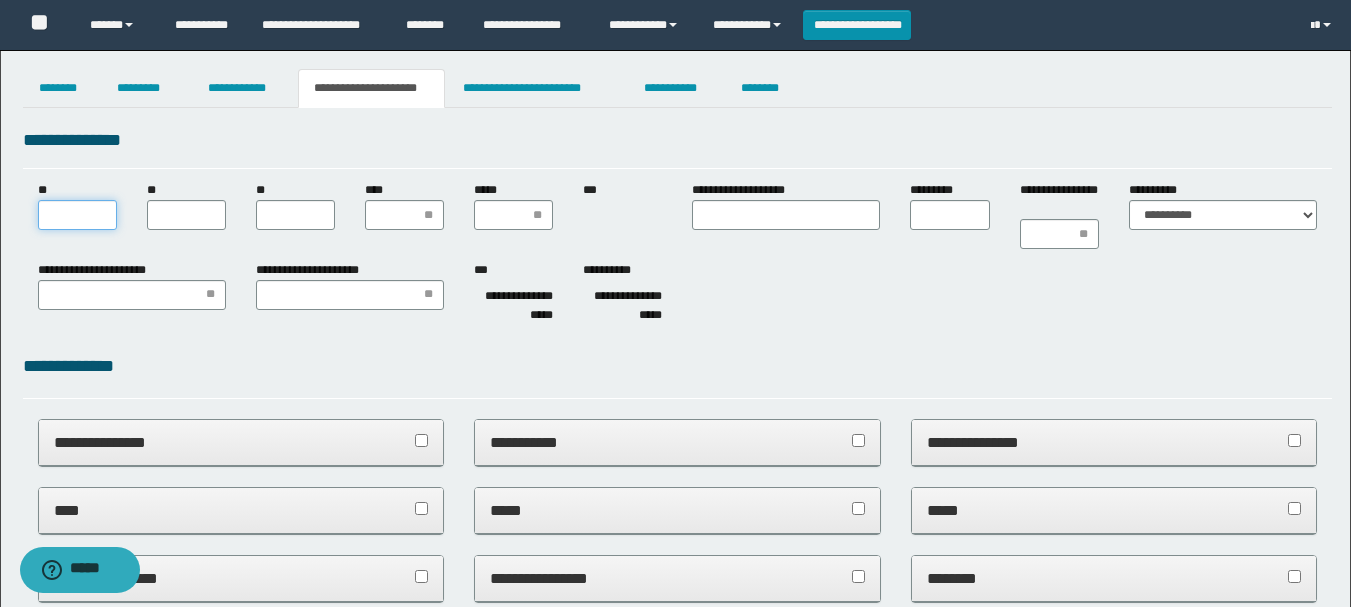 click on "**" at bounding box center [77, 215] 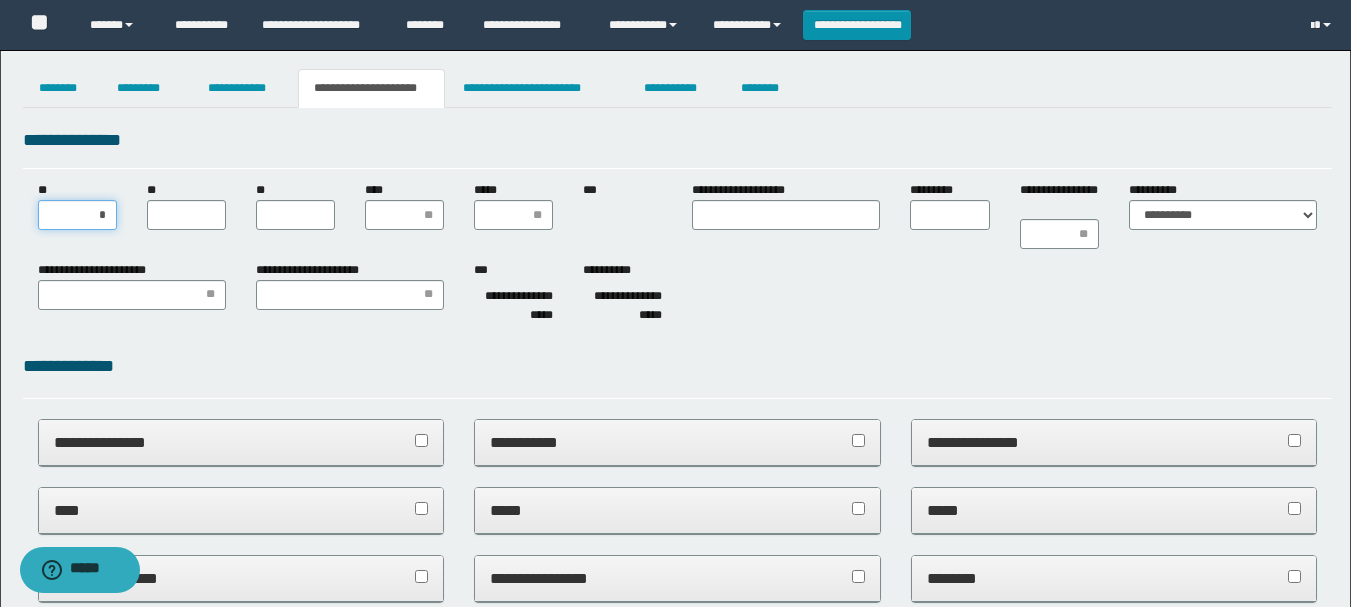 type on "**" 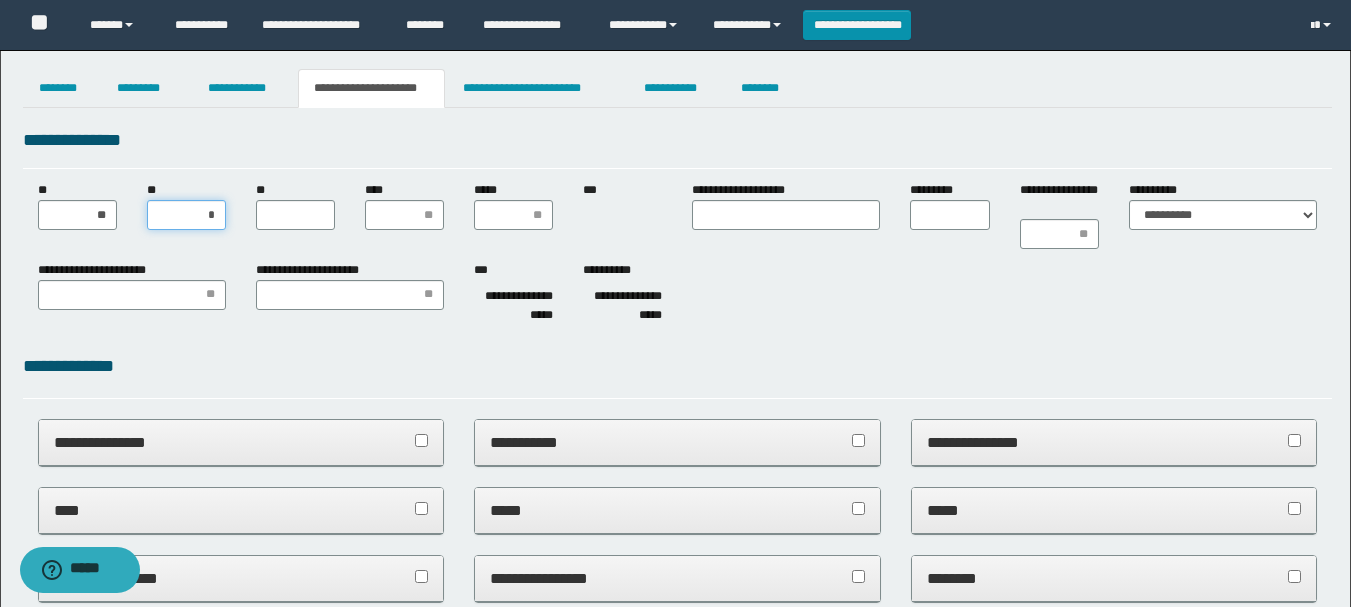 type on "**" 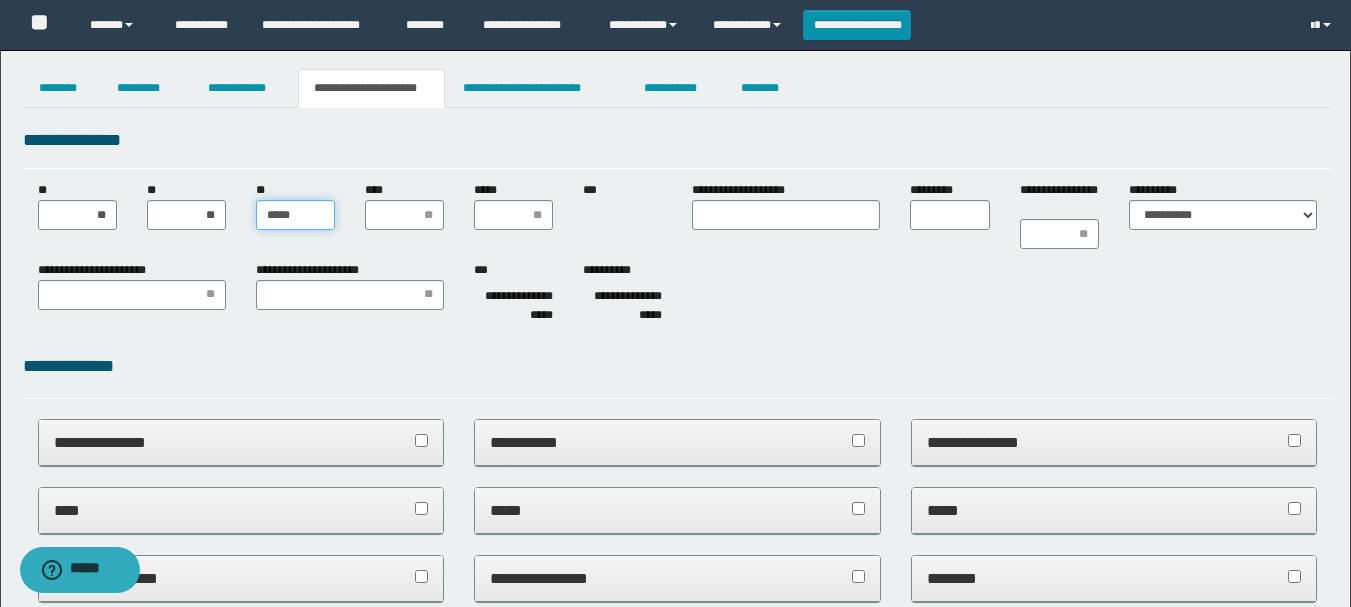 type on "******" 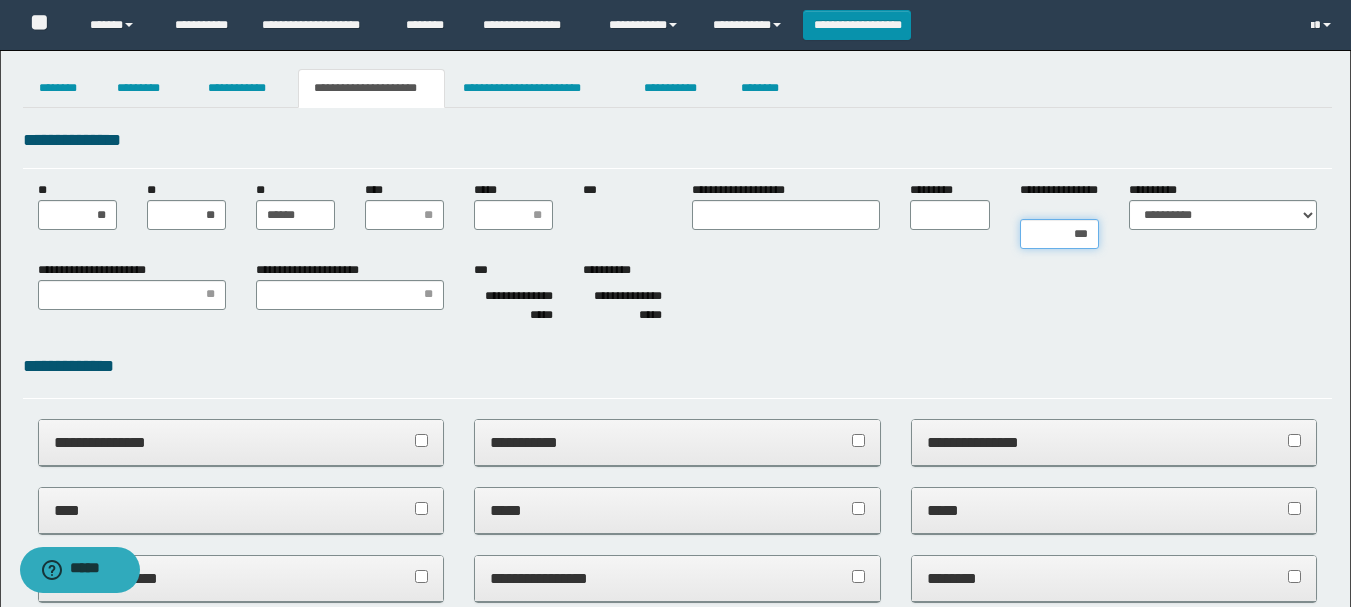 type on "****" 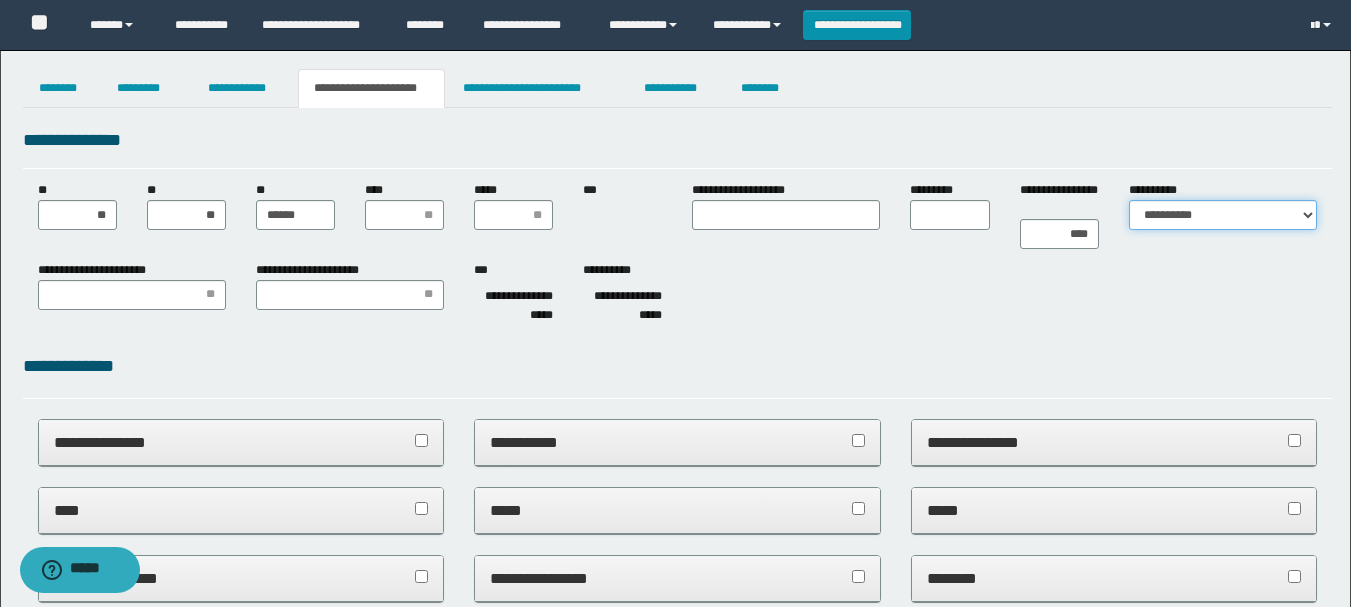 select on "*" 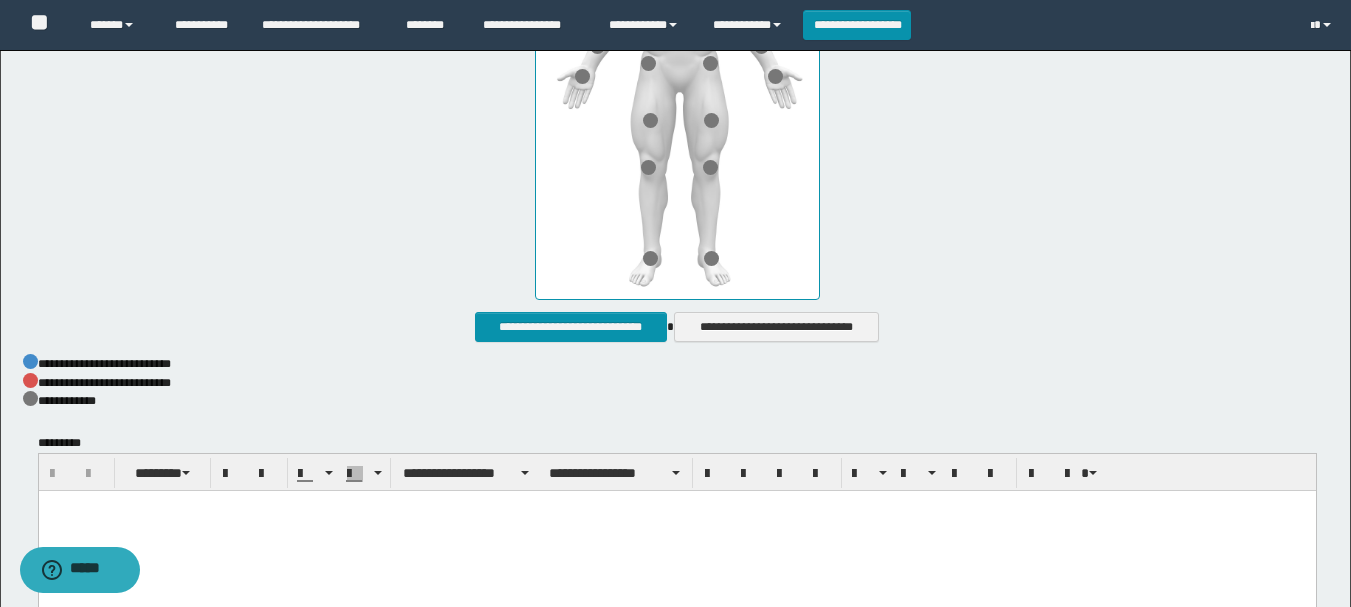 scroll, scrollTop: 1000, scrollLeft: 0, axis: vertical 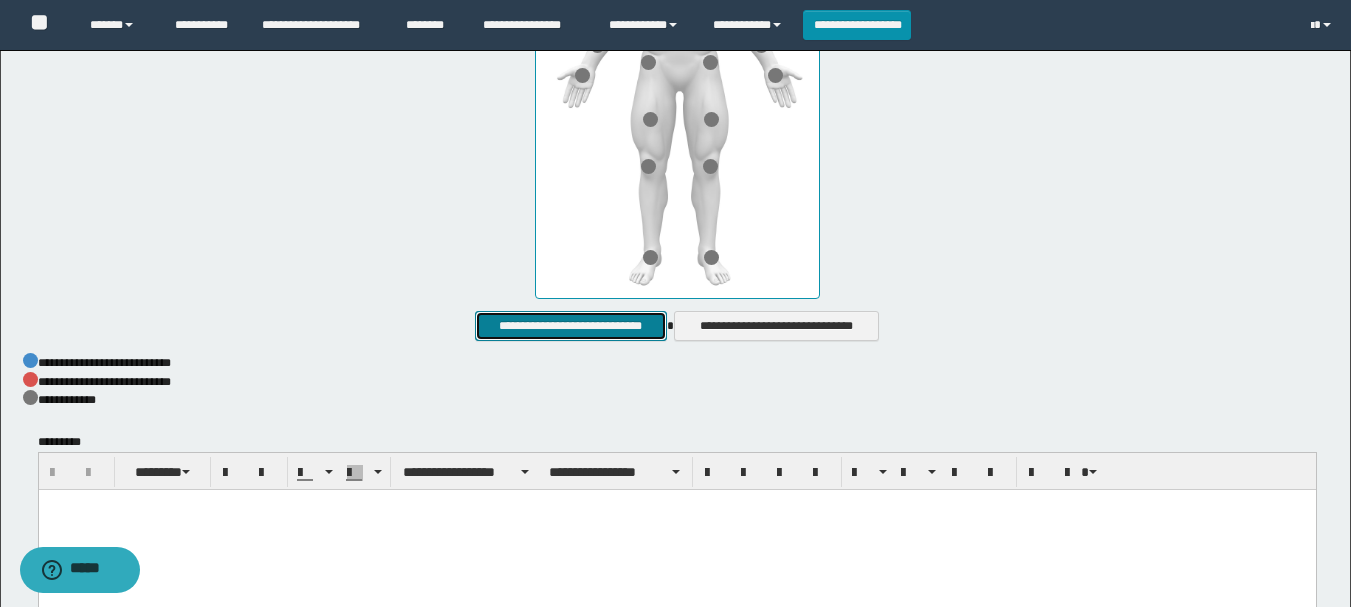 click on "**********" at bounding box center [570, 326] 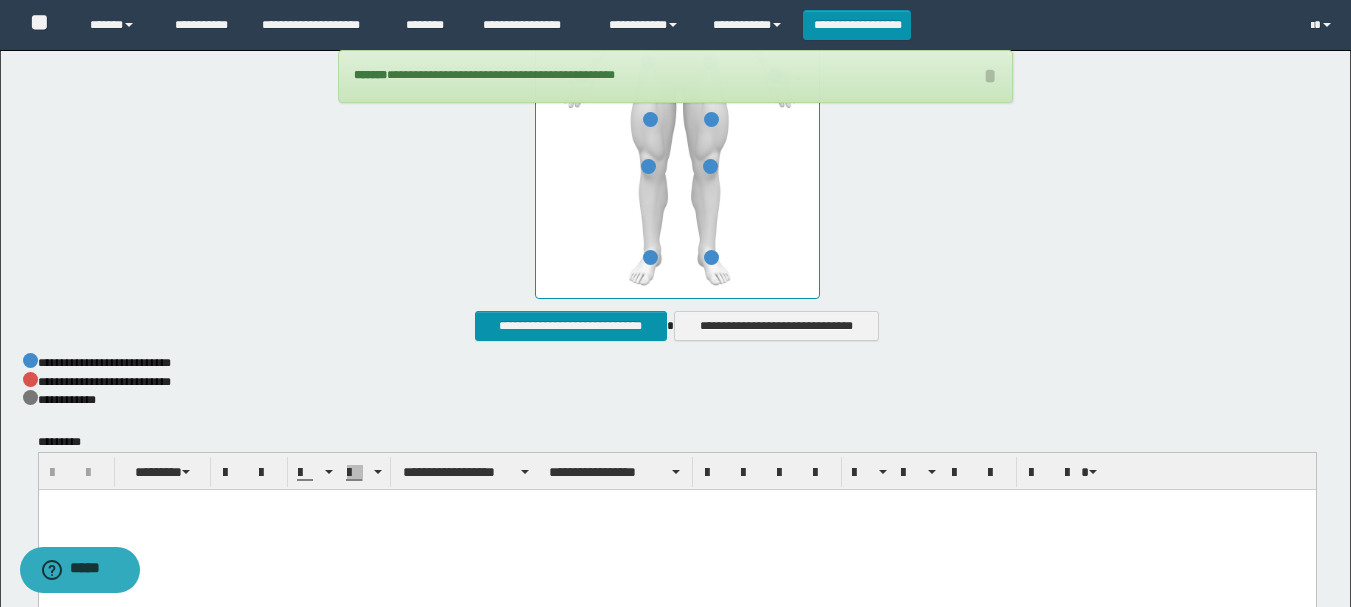 click at bounding box center (676, 531) 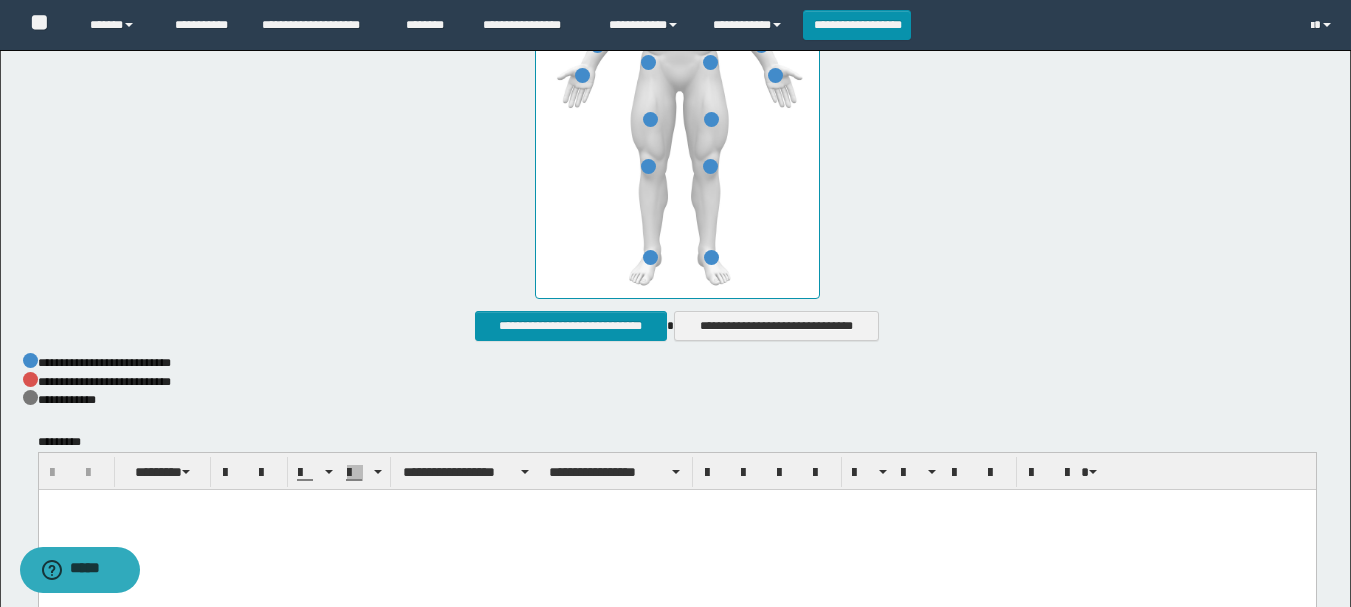 paste 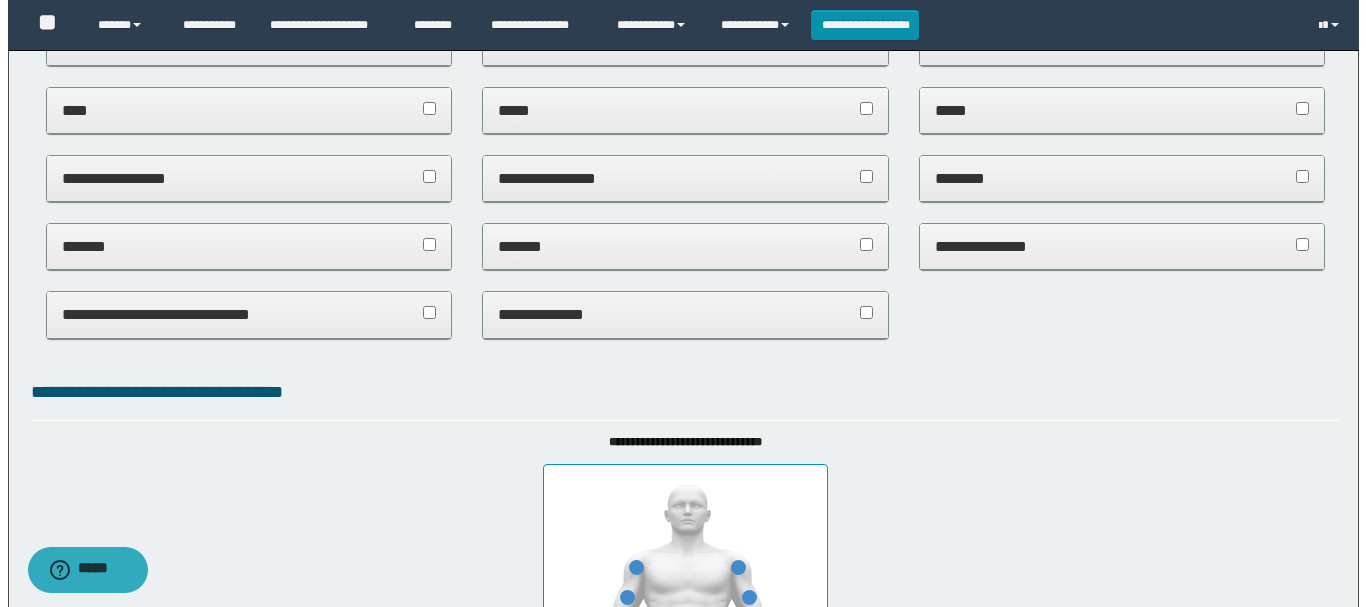 scroll, scrollTop: 0, scrollLeft: 0, axis: both 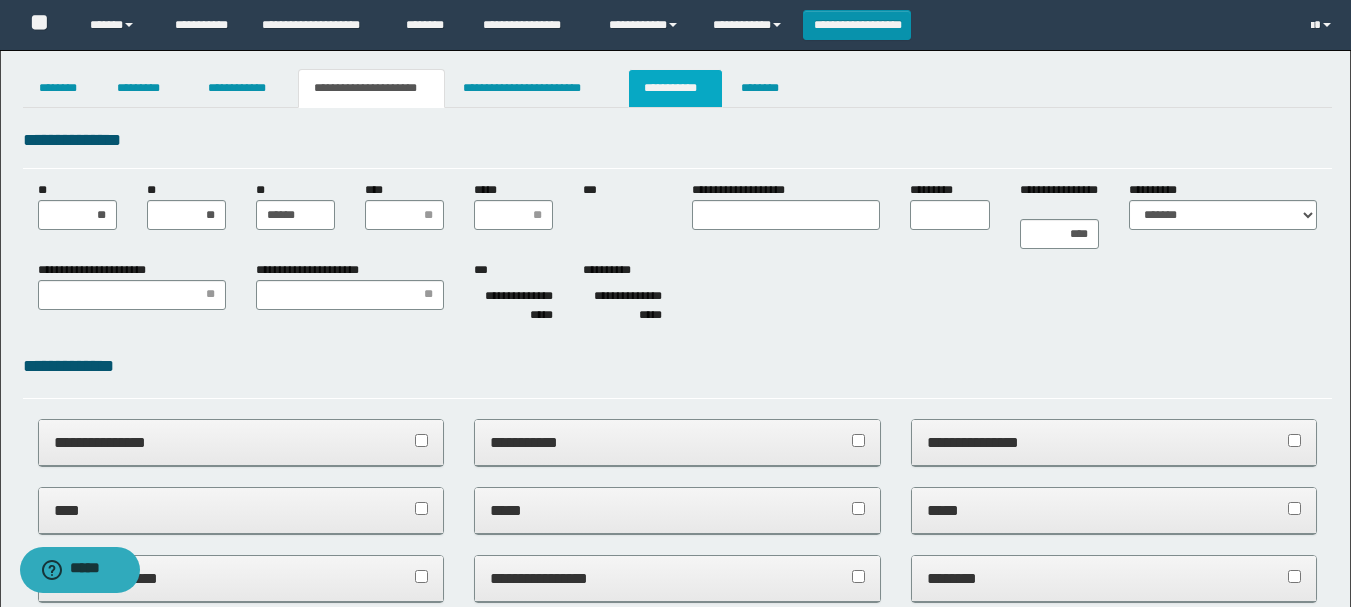 click on "**********" at bounding box center (675, 88) 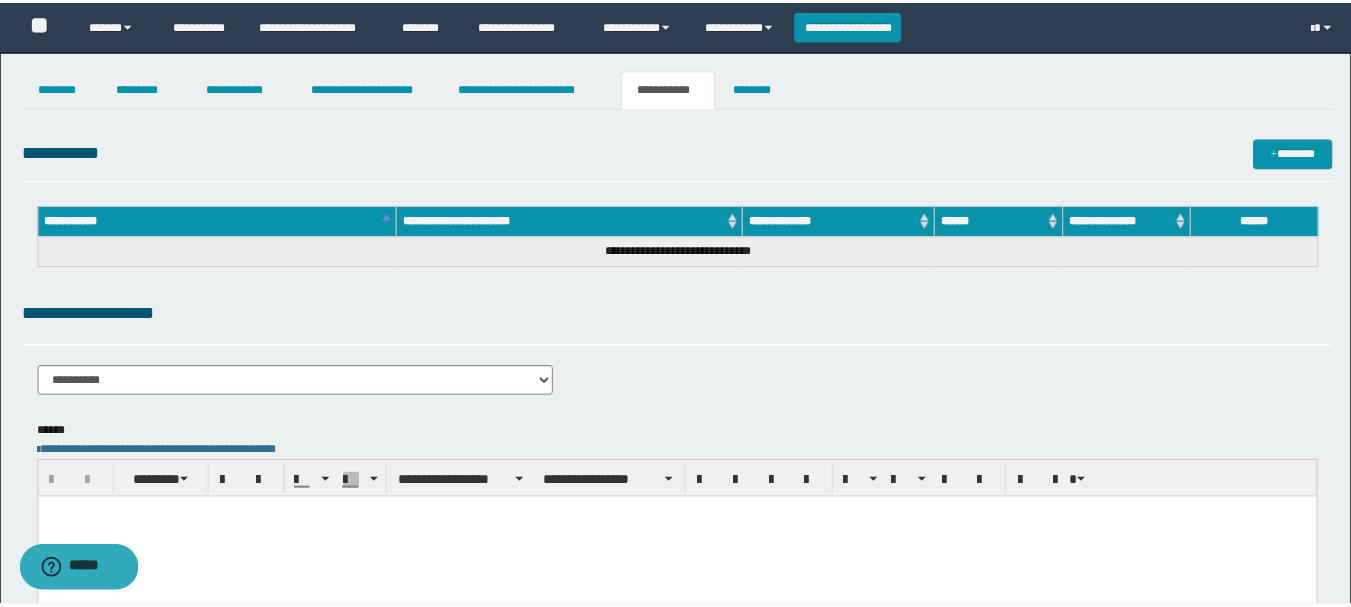 scroll, scrollTop: 0, scrollLeft: 0, axis: both 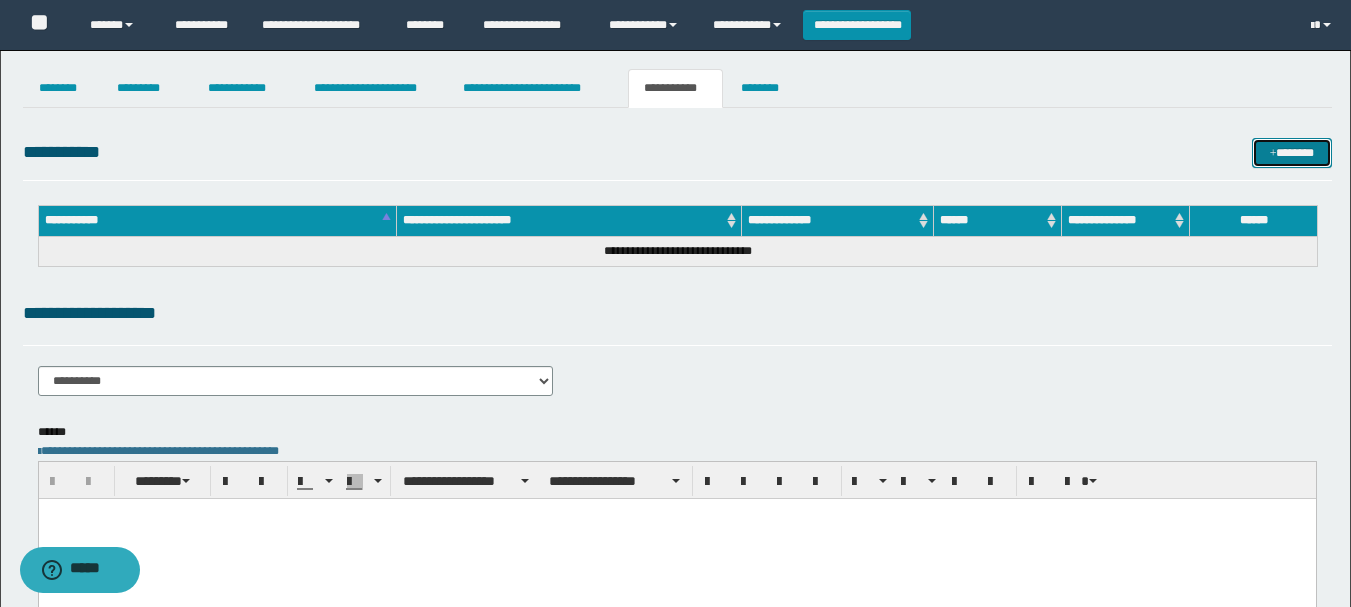 click at bounding box center [1273, 154] 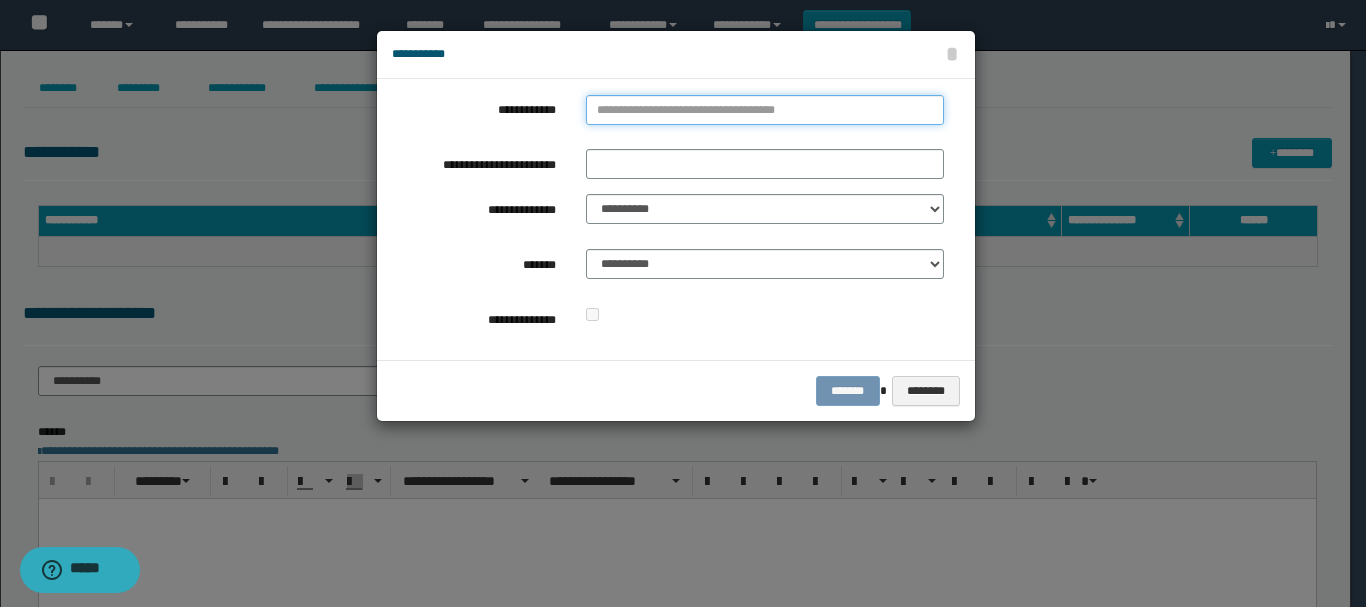 click on "**********" at bounding box center (765, 110) 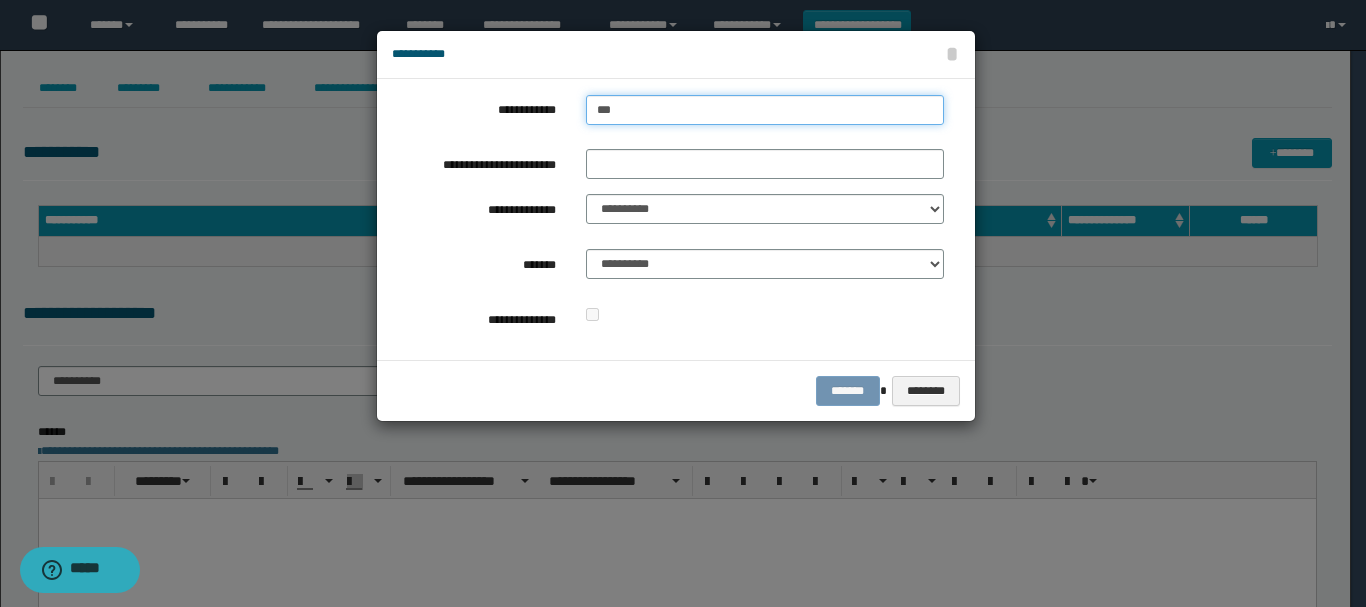 type on "****" 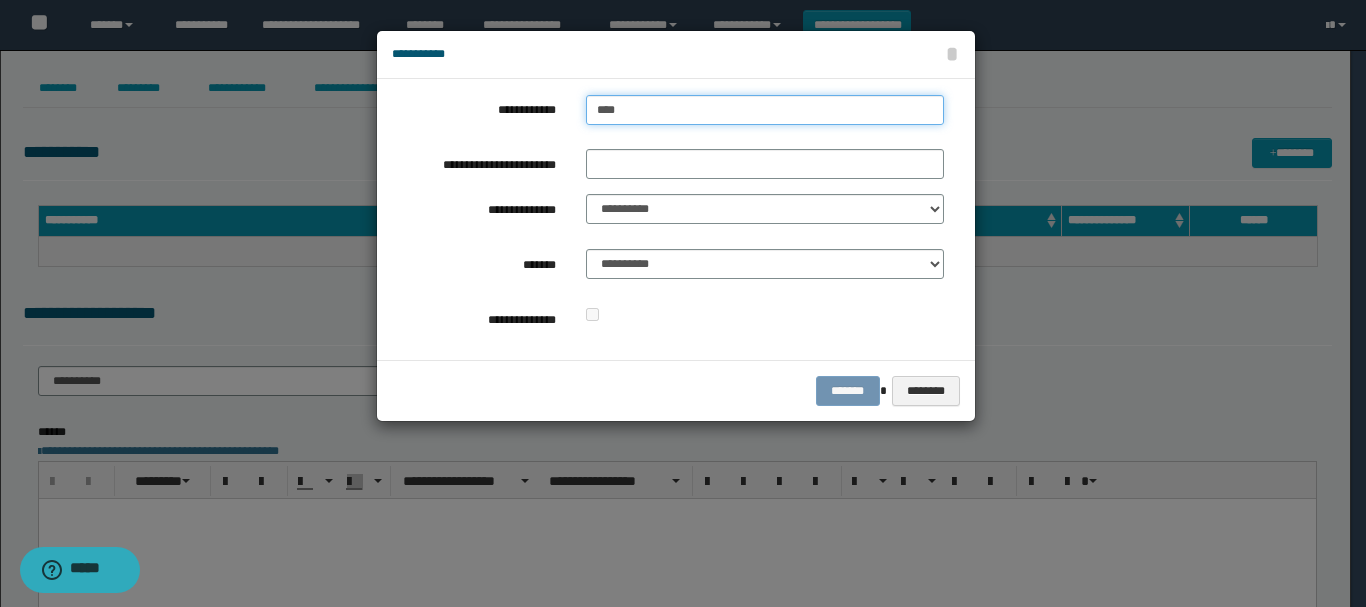 type on "****" 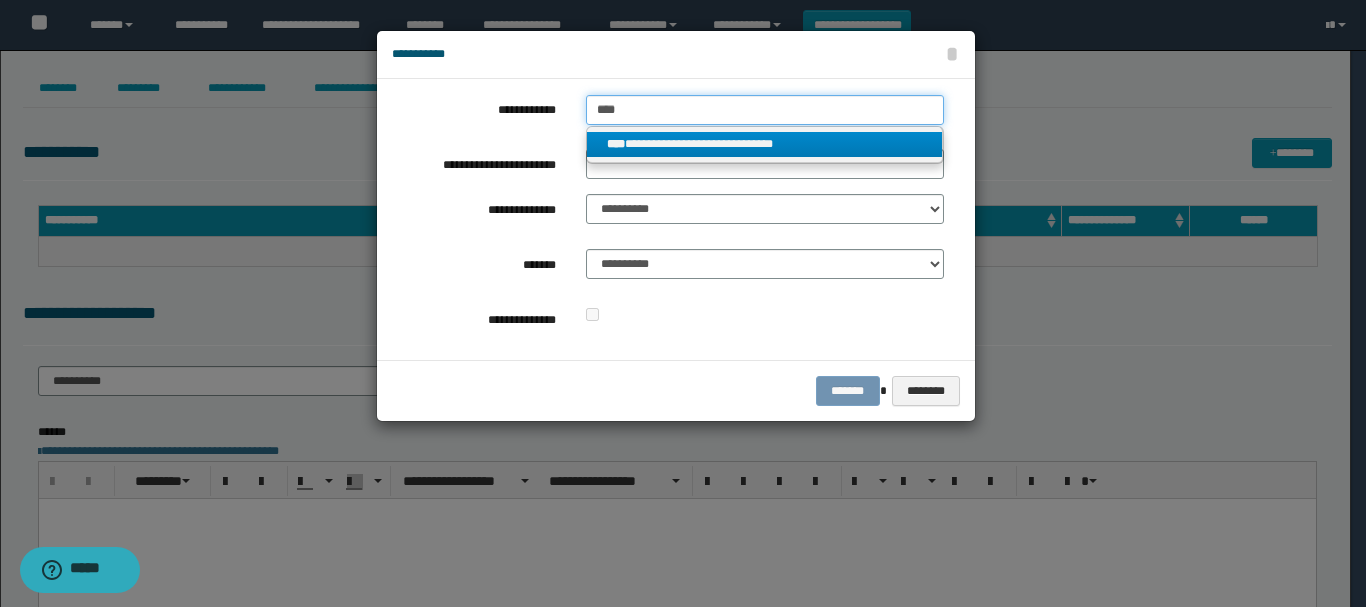type on "****" 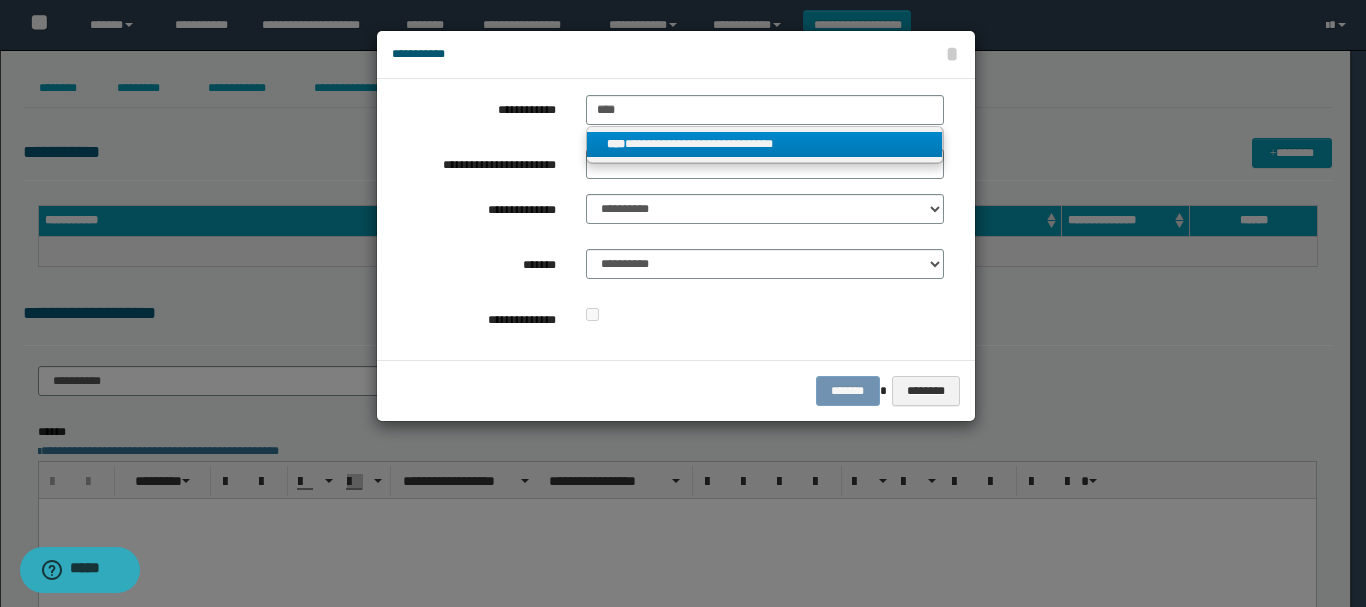 click on "**********" at bounding box center (765, 144) 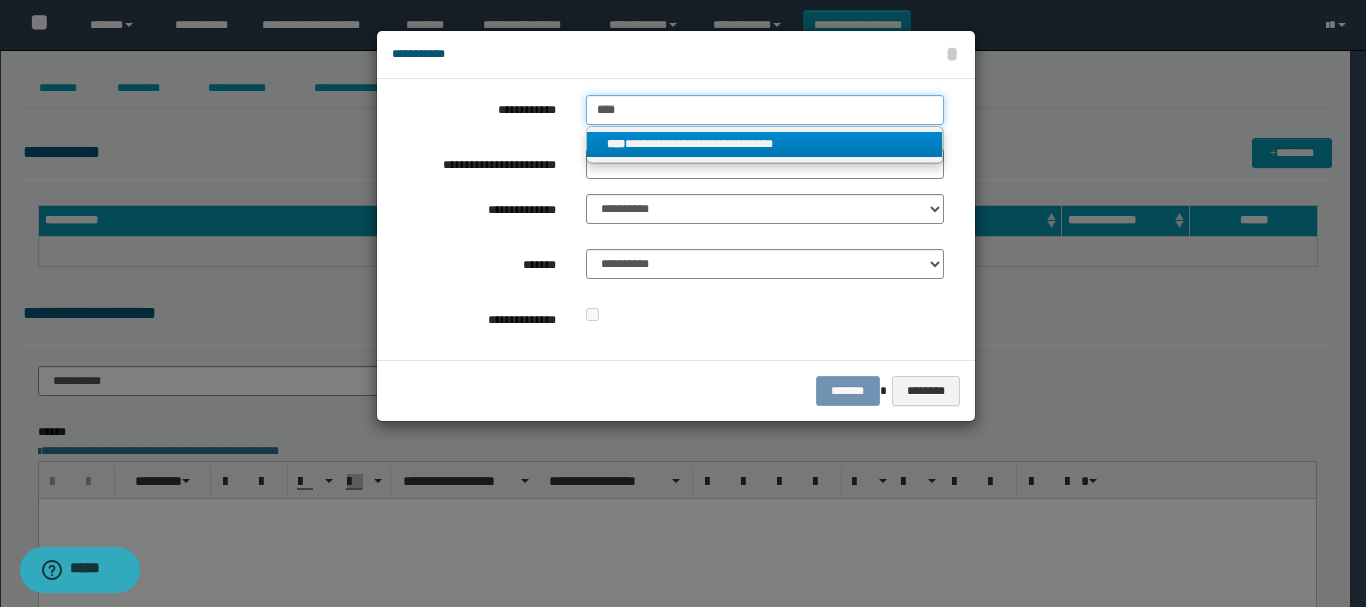 type 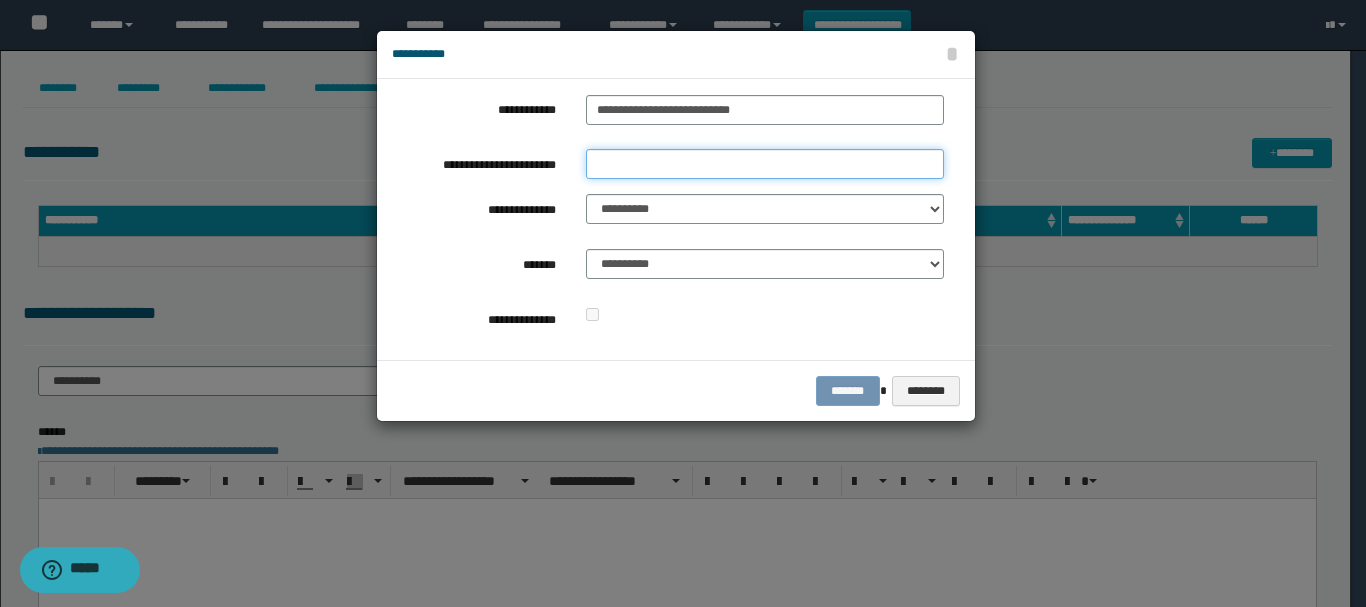 click on "**********" at bounding box center [765, 164] 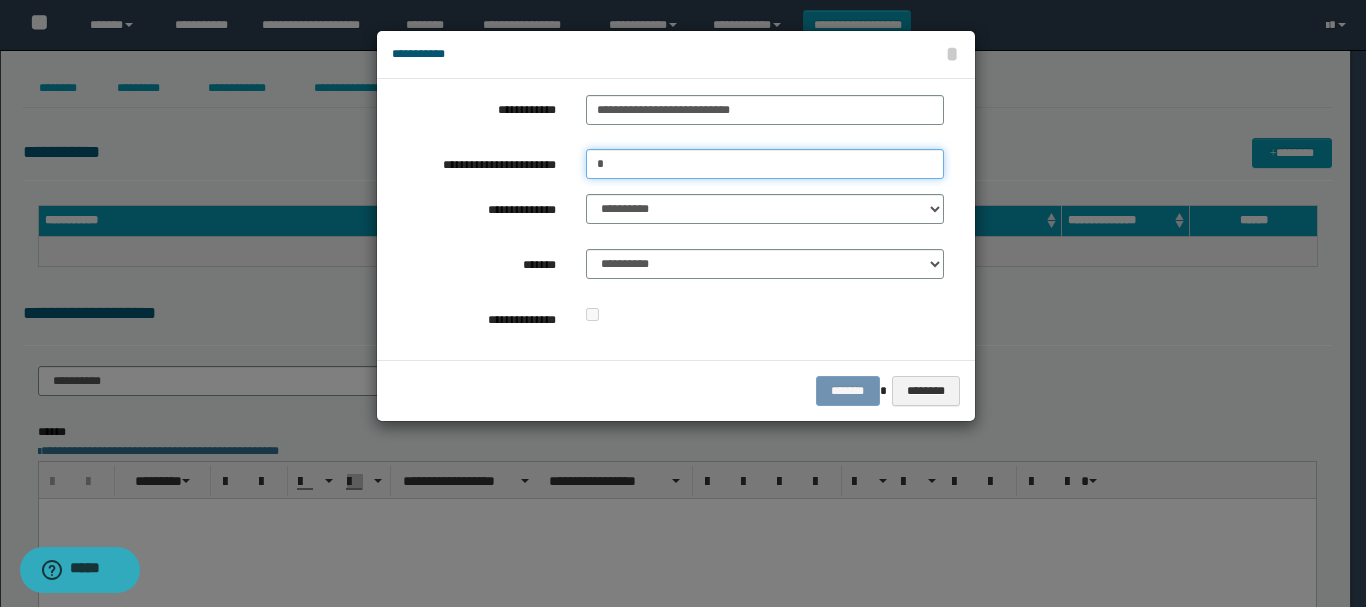 type on "*" 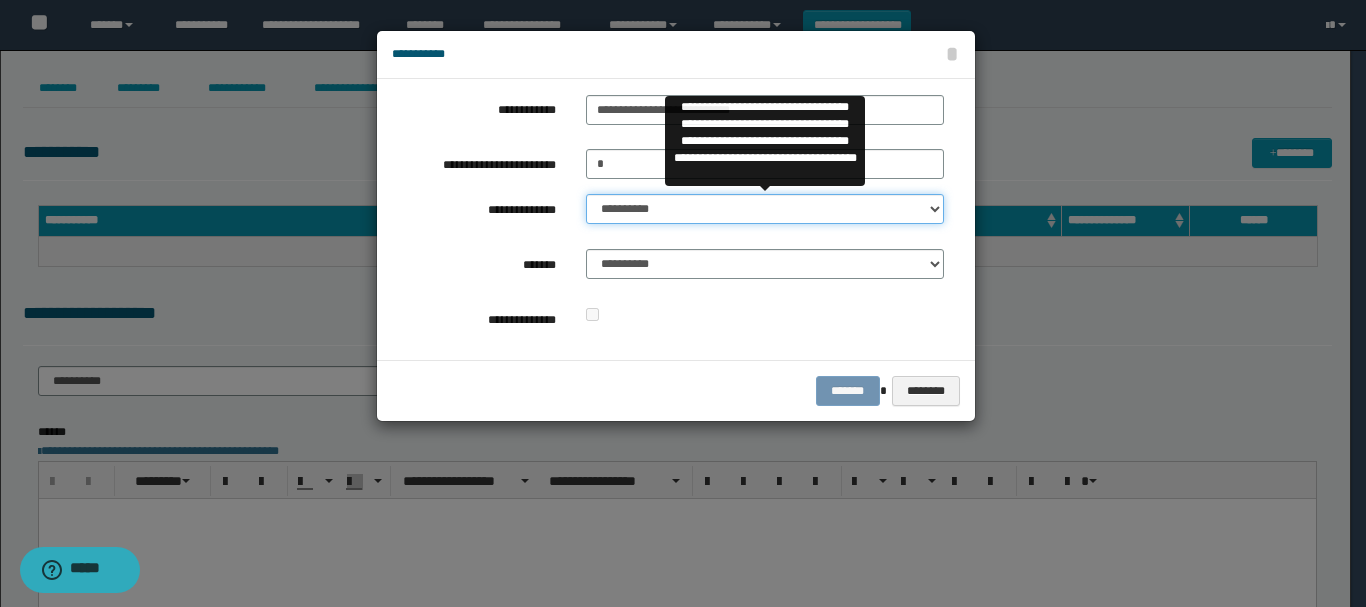 select on "**" 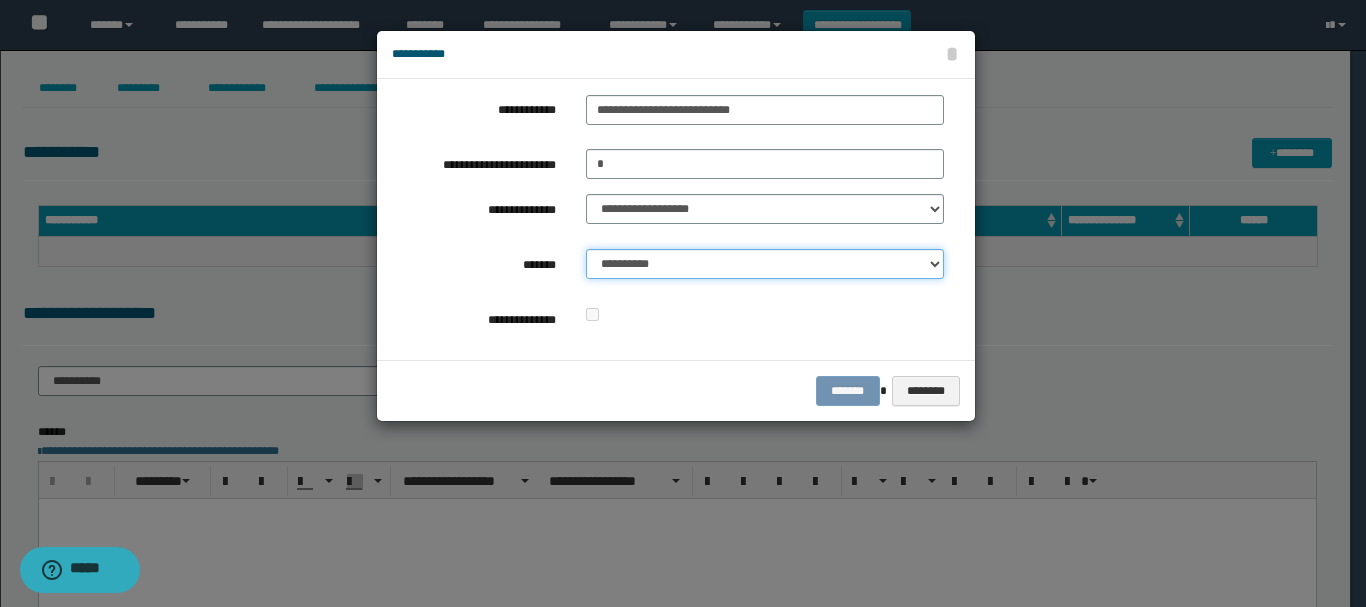 select on "*" 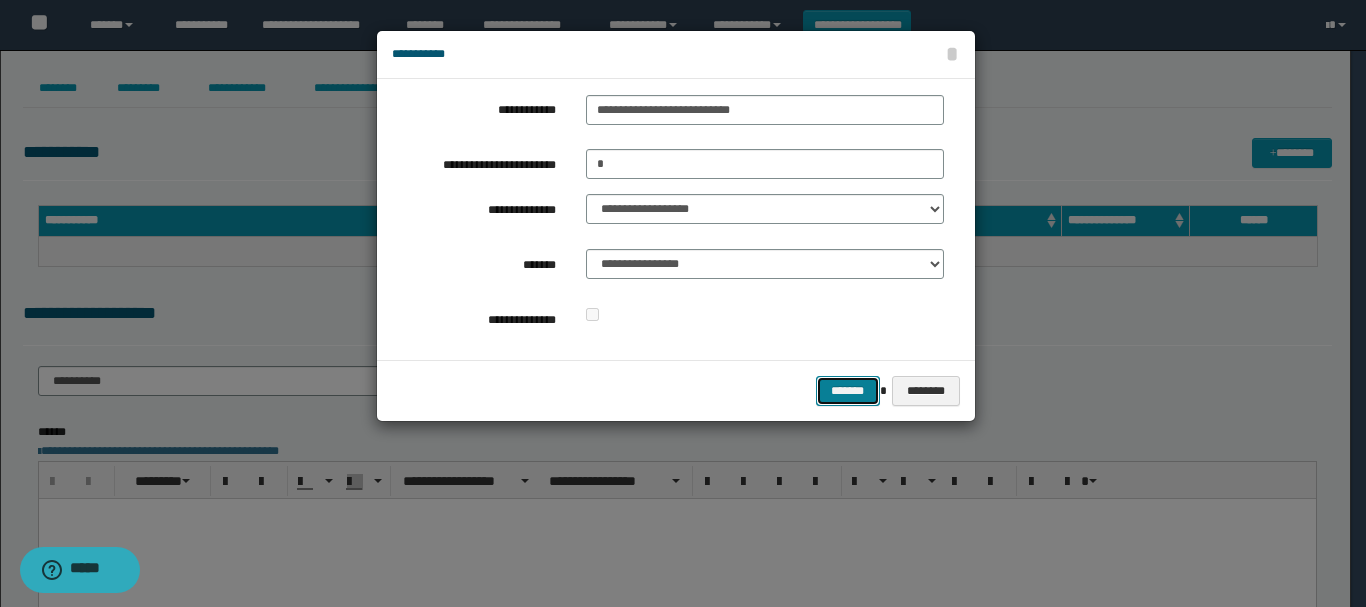 type 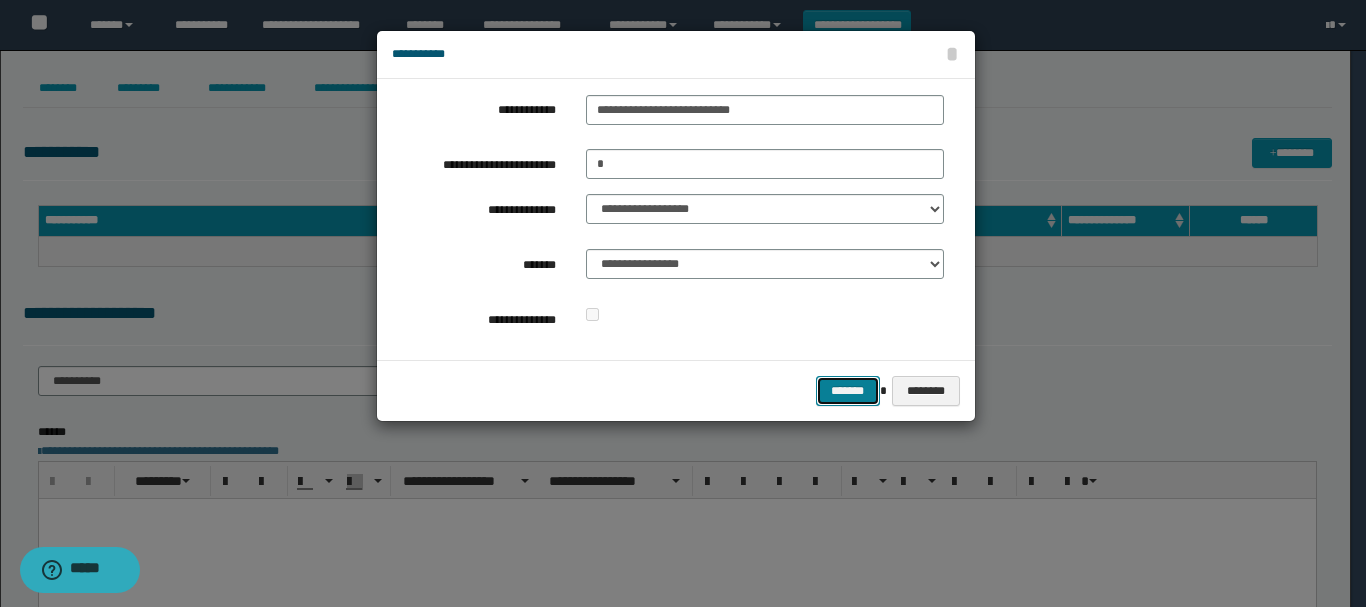 click on "*******" at bounding box center (848, 391) 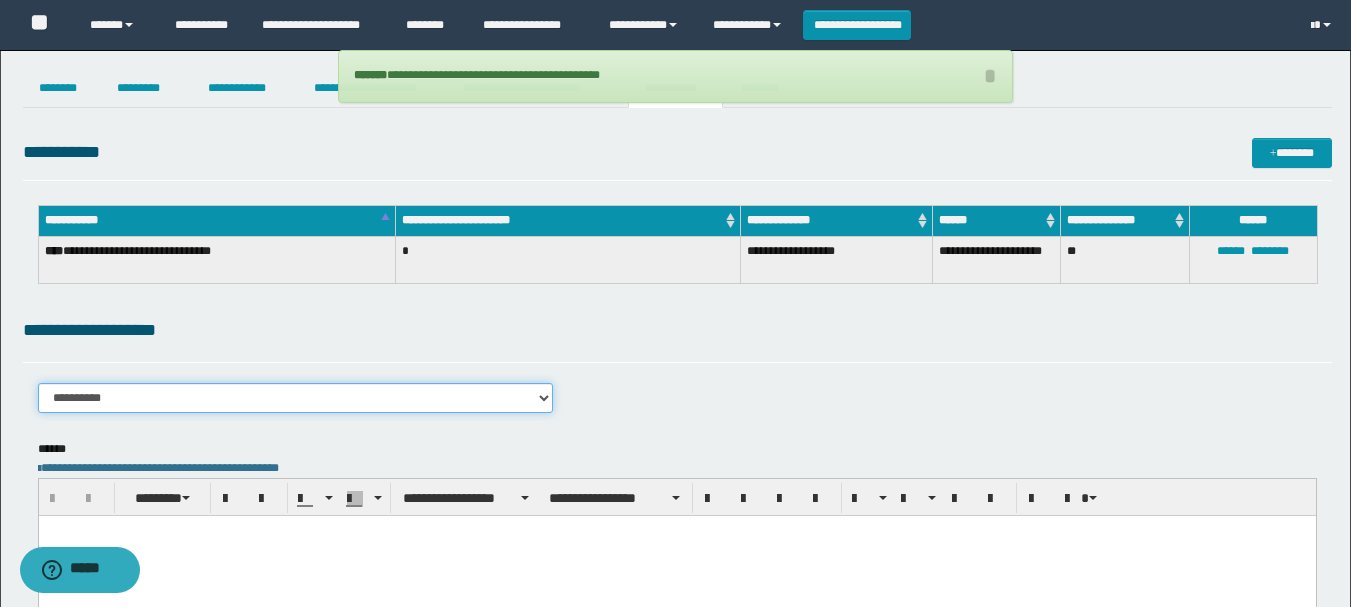 click on "**********" at bounding box center (296, 398) 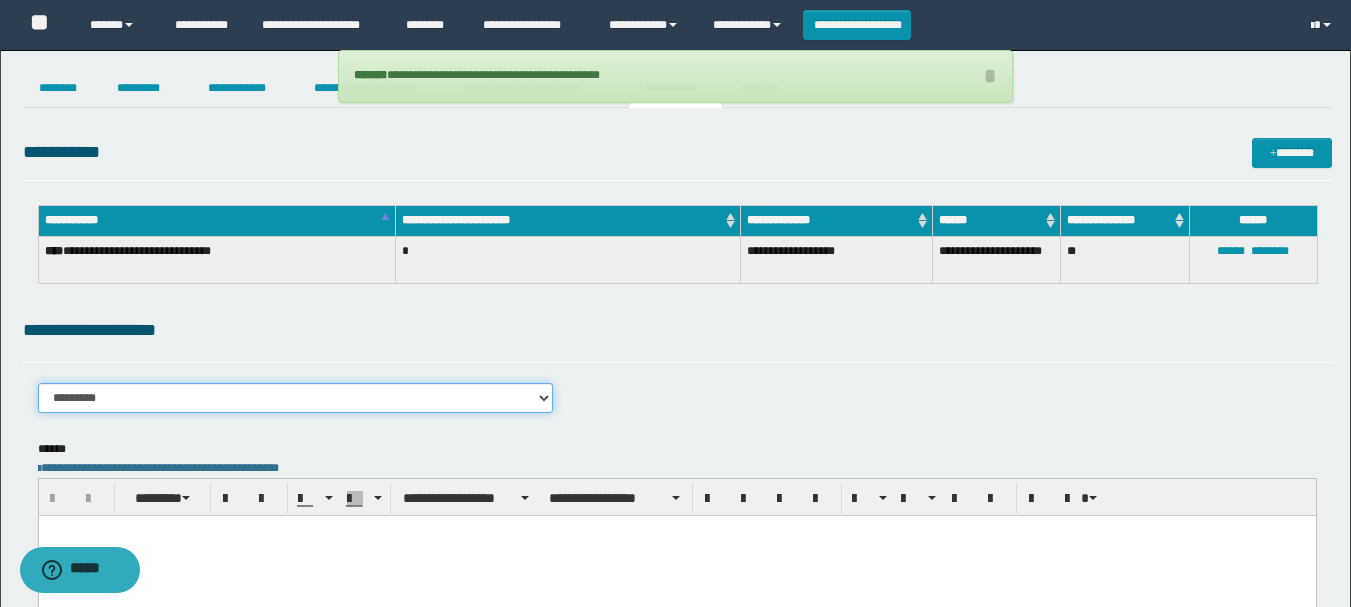 click on "**********" at bounding box center [296, 398] 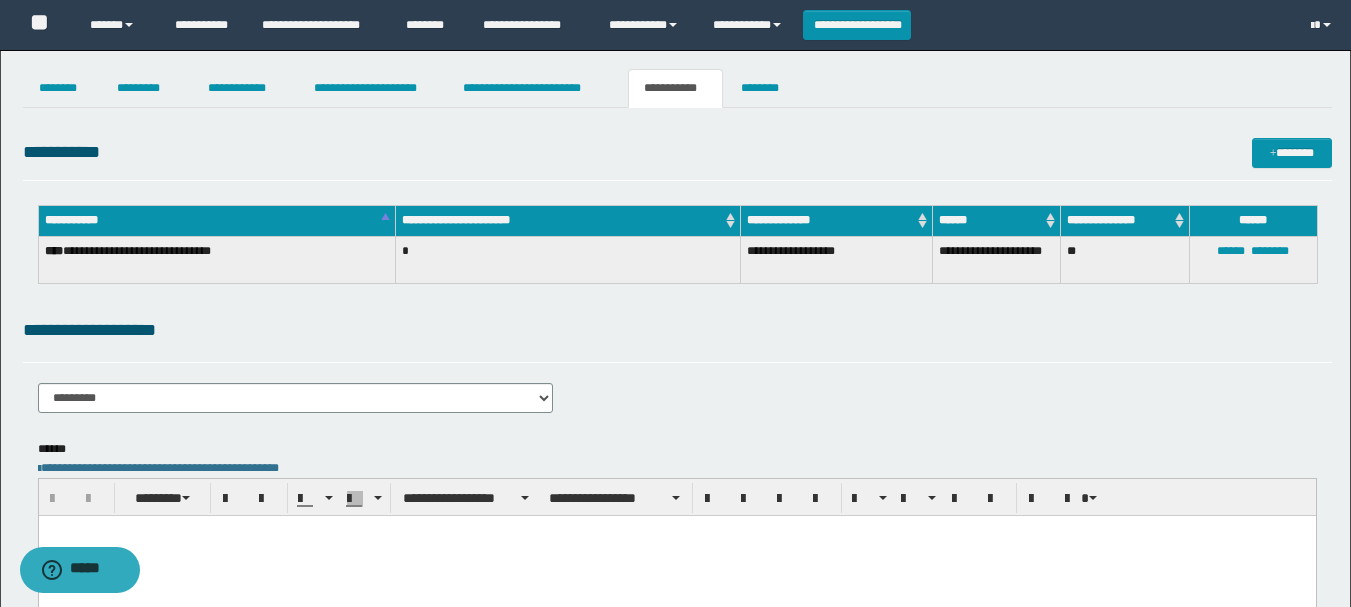 paste 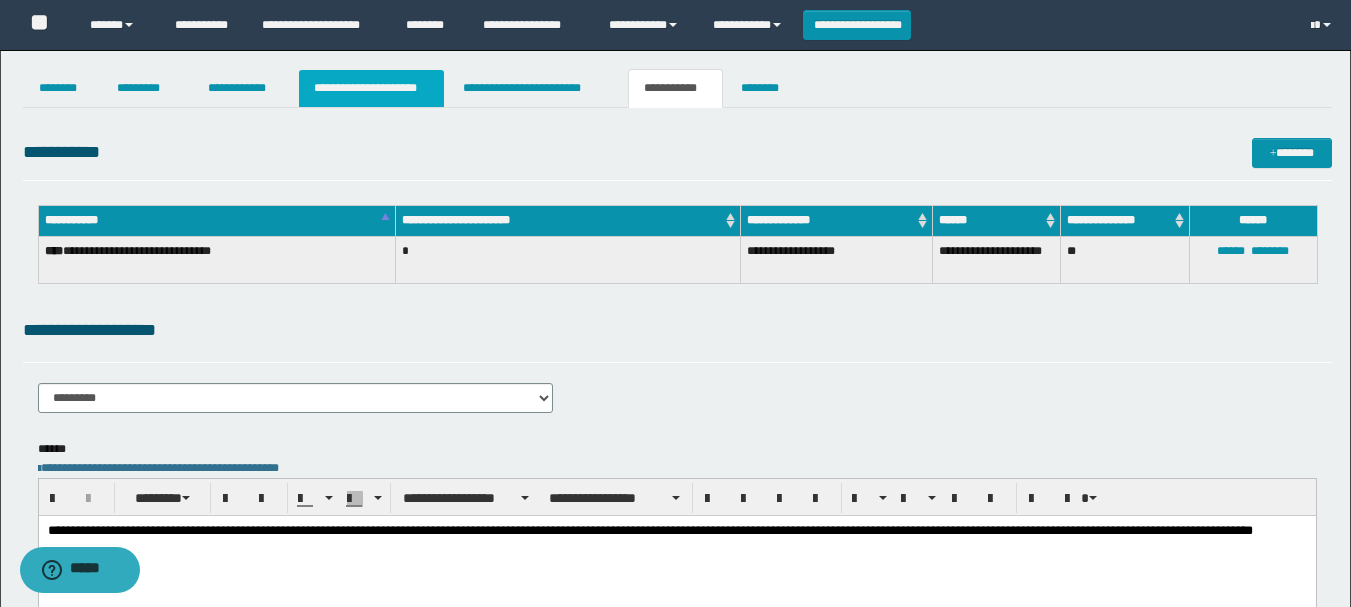click on "**********" at bounding box center (371, 88) 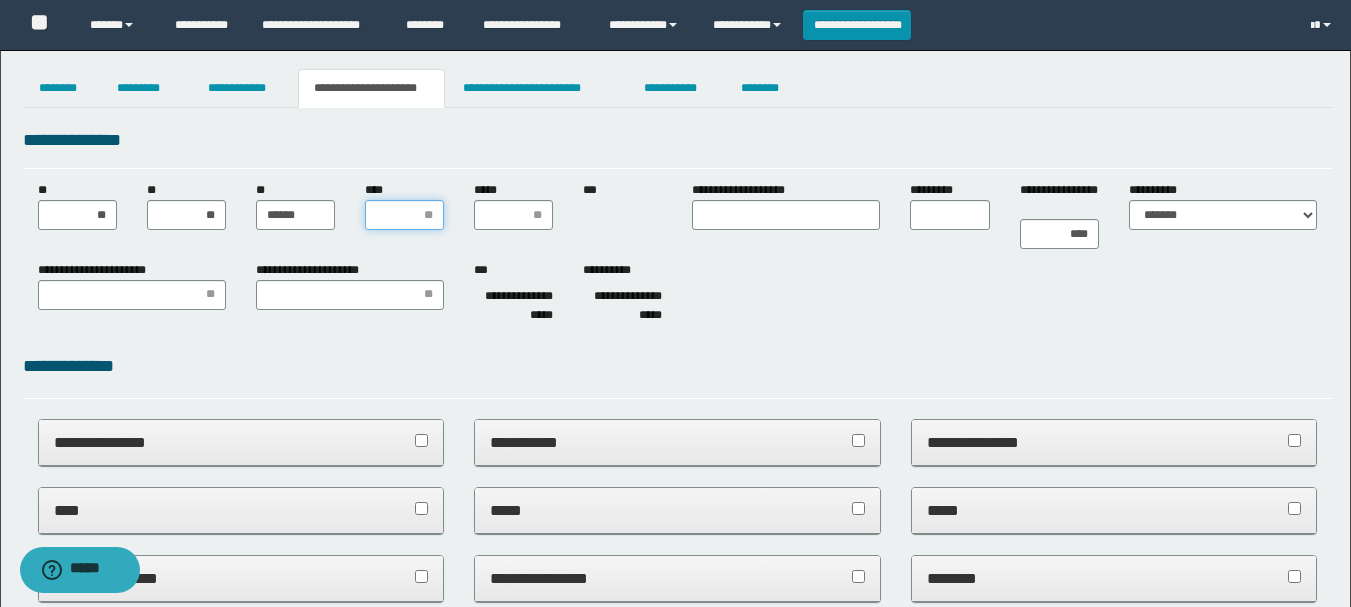 click on "****" at bounding box center [404, 215] 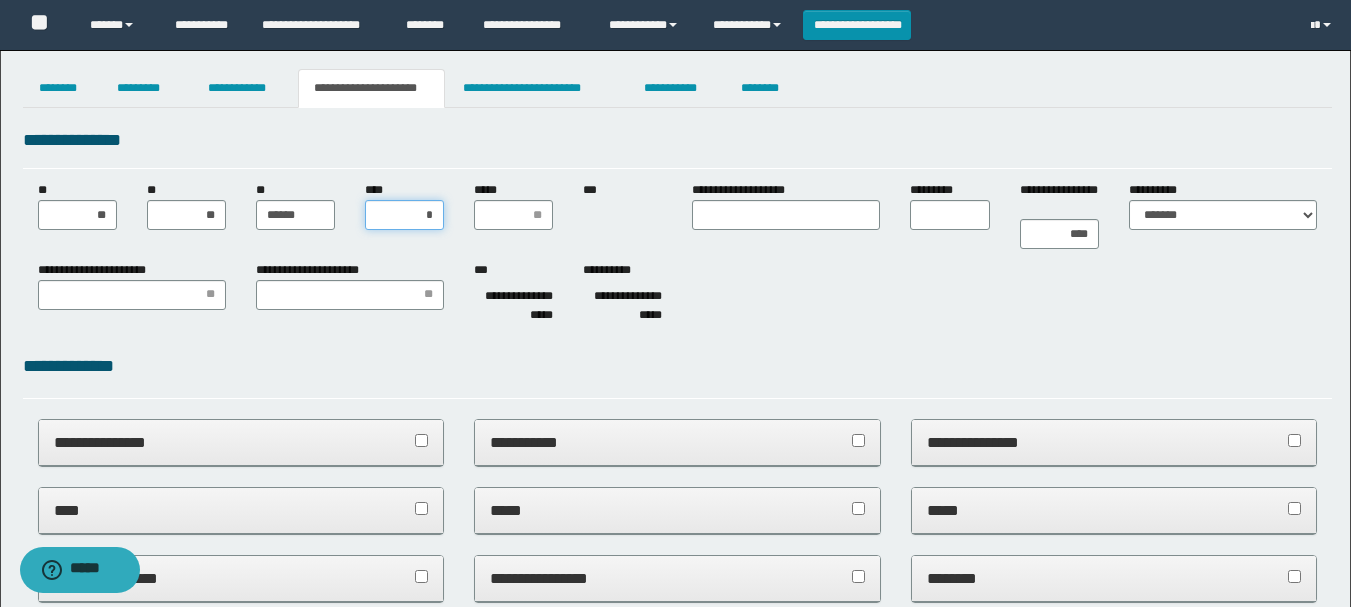 type on "**" 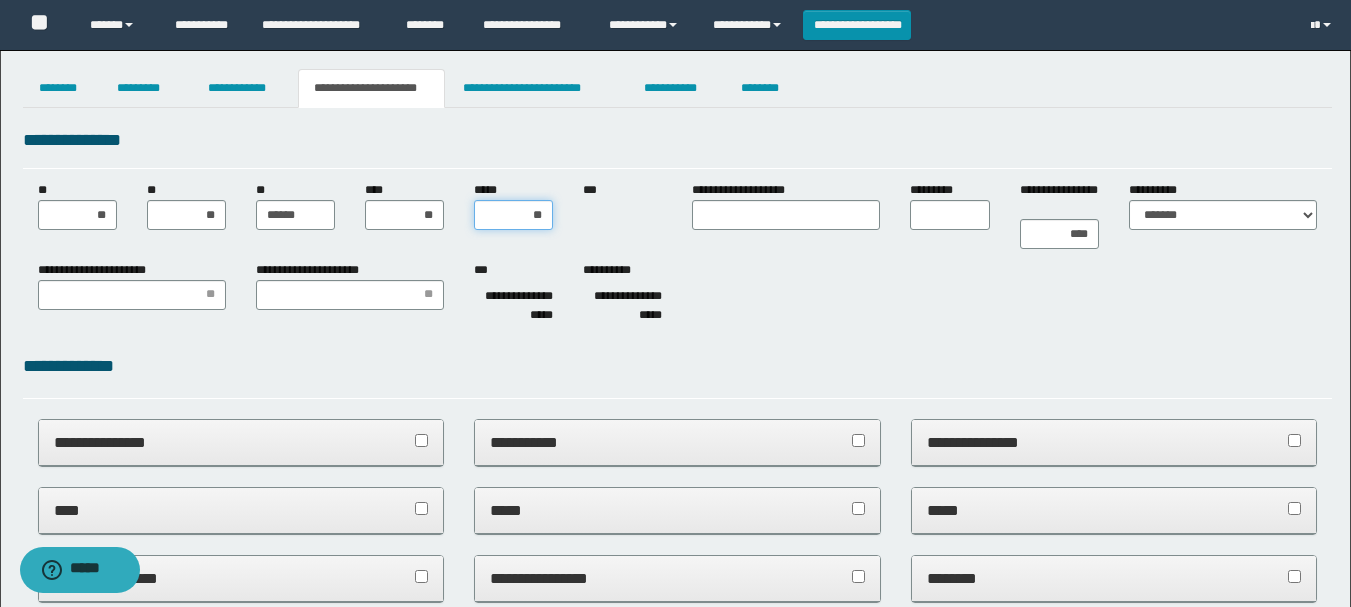 type on "***" 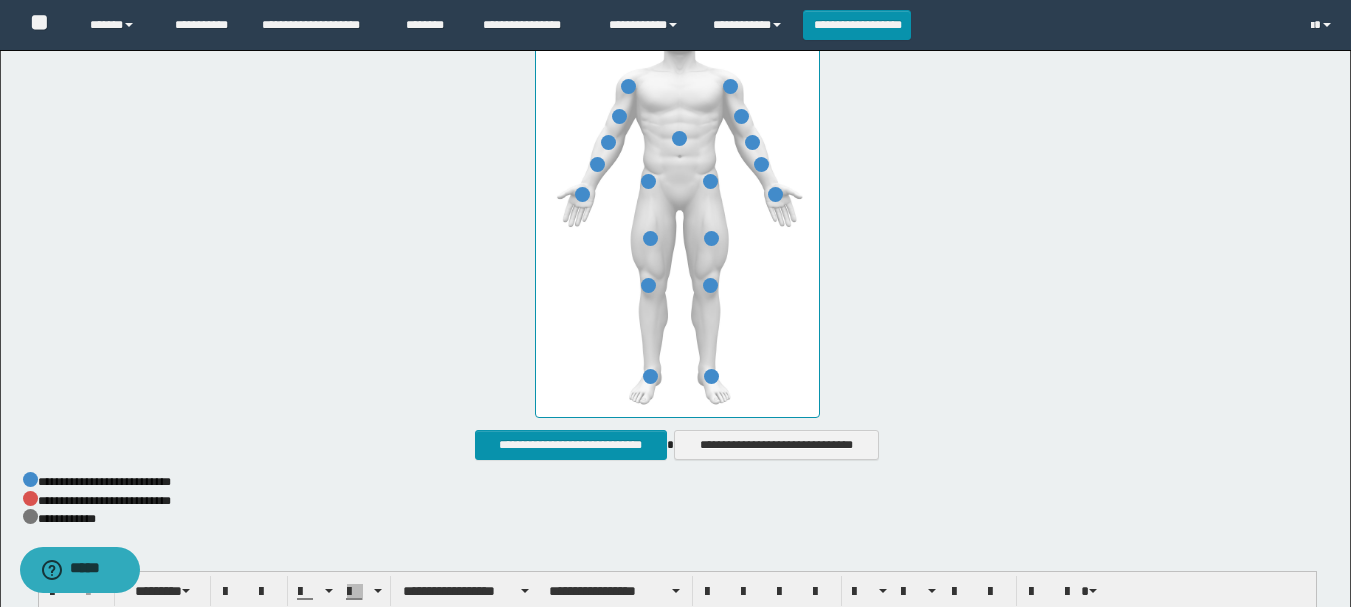 scroll, scrollTop: 1100, scrollLeft: 0, axis: vertical 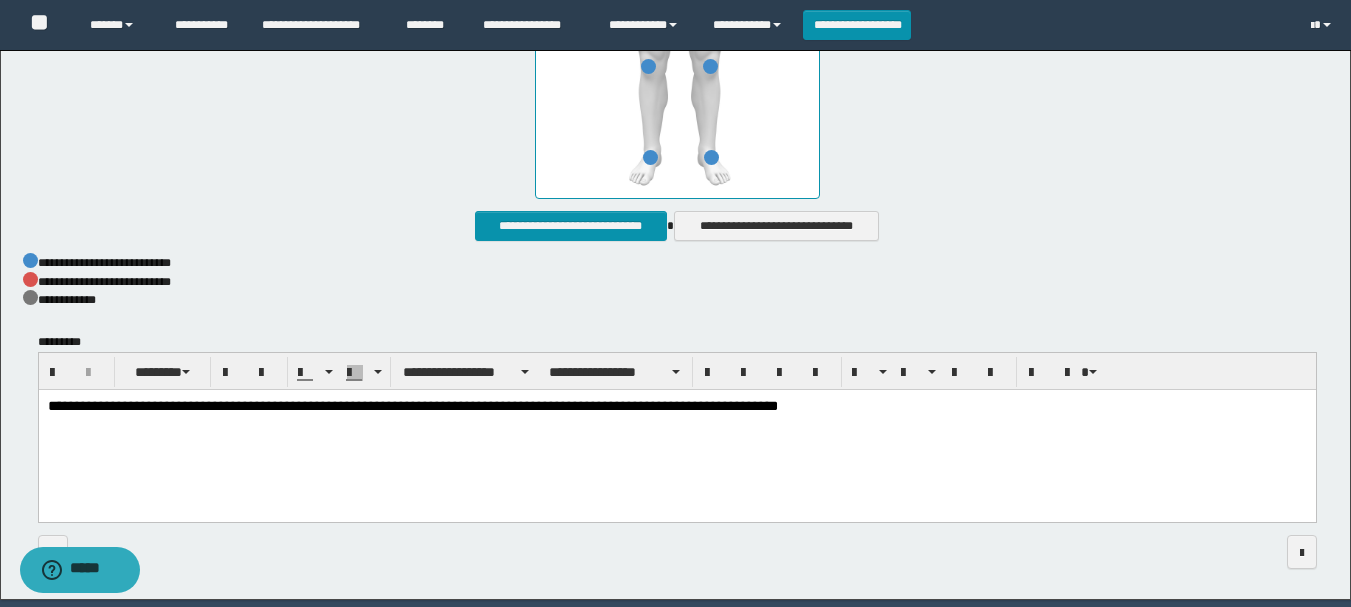 drag, startPoint x: 241, startPoint y: 409, endPoint x: 431, endPoint y: 470, distance: 199.552 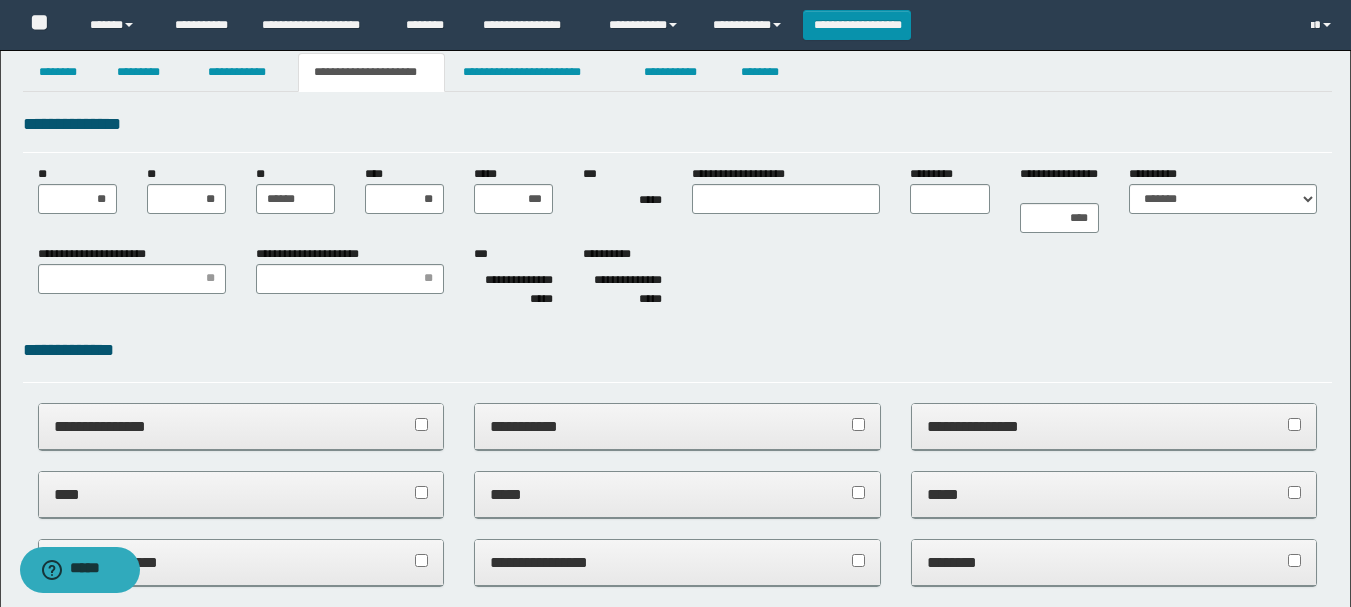 scroll, scrollTop: 0, scrollLeft: 0, axis: both 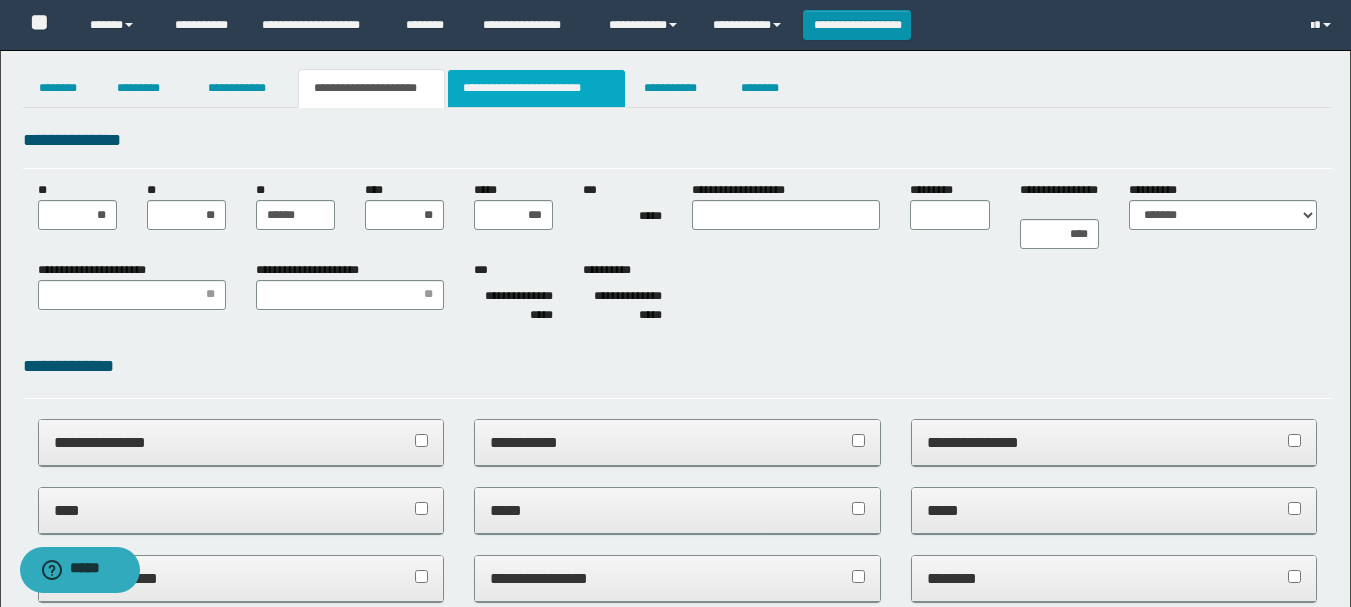 click on "**********" at bounding box center (537, 88) 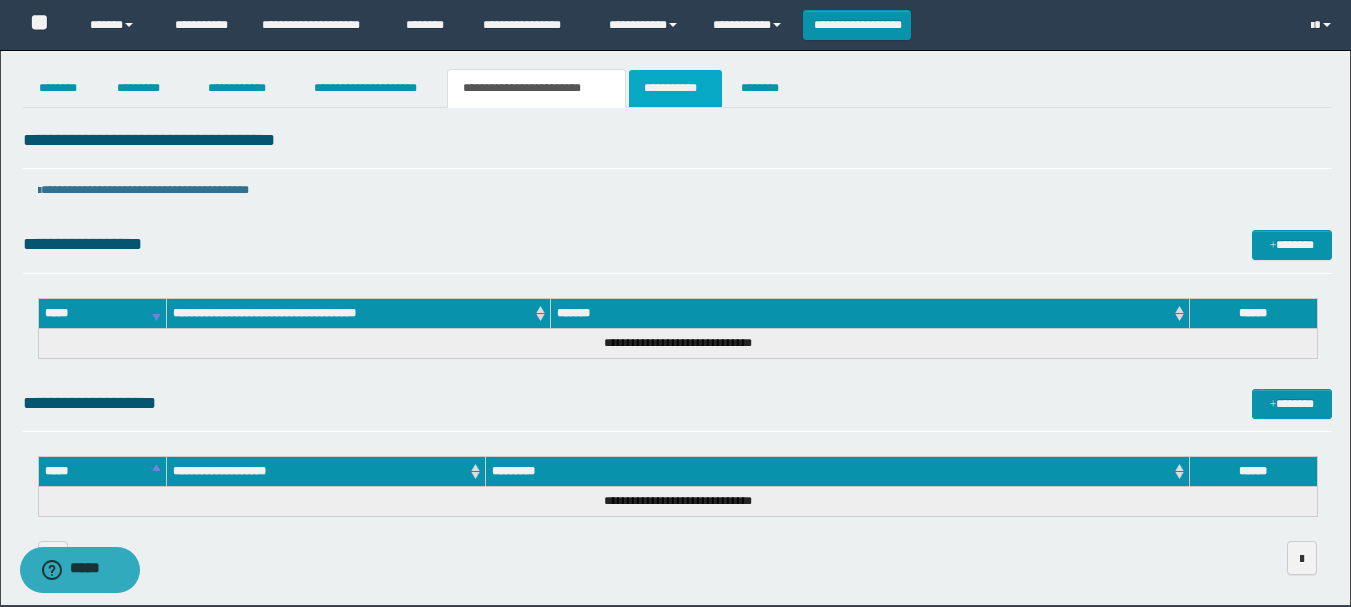 click on "**********" at bounding box center (675, 88) 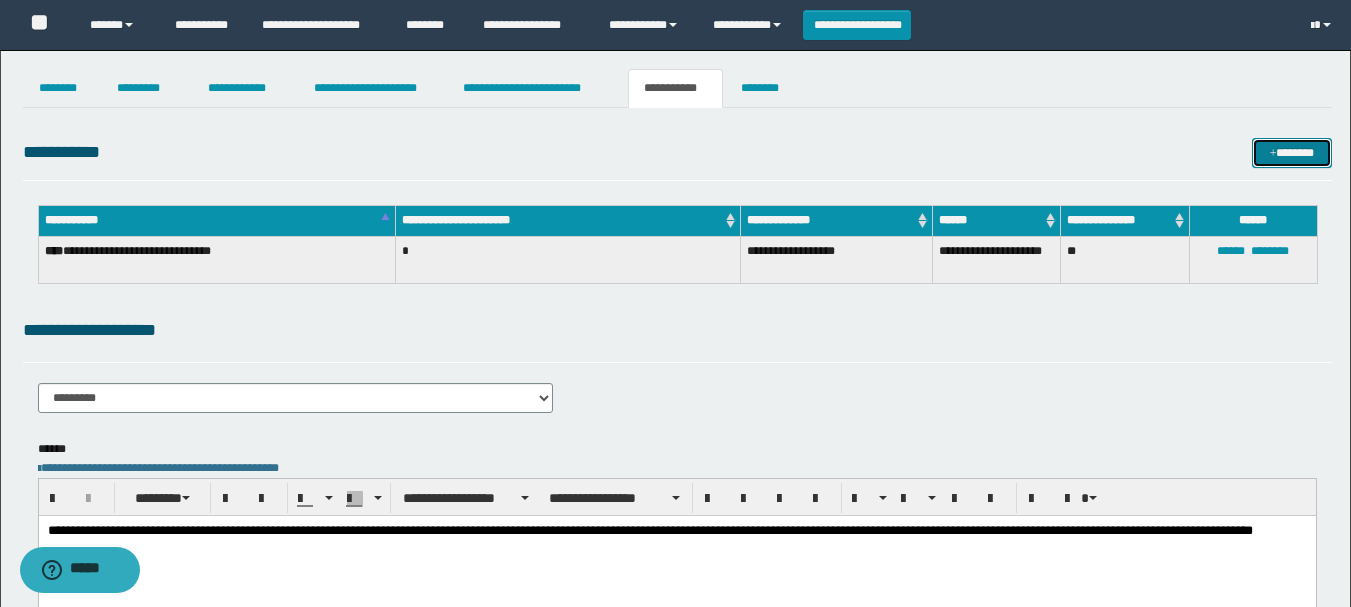 click at bounding box center [1273, 154] 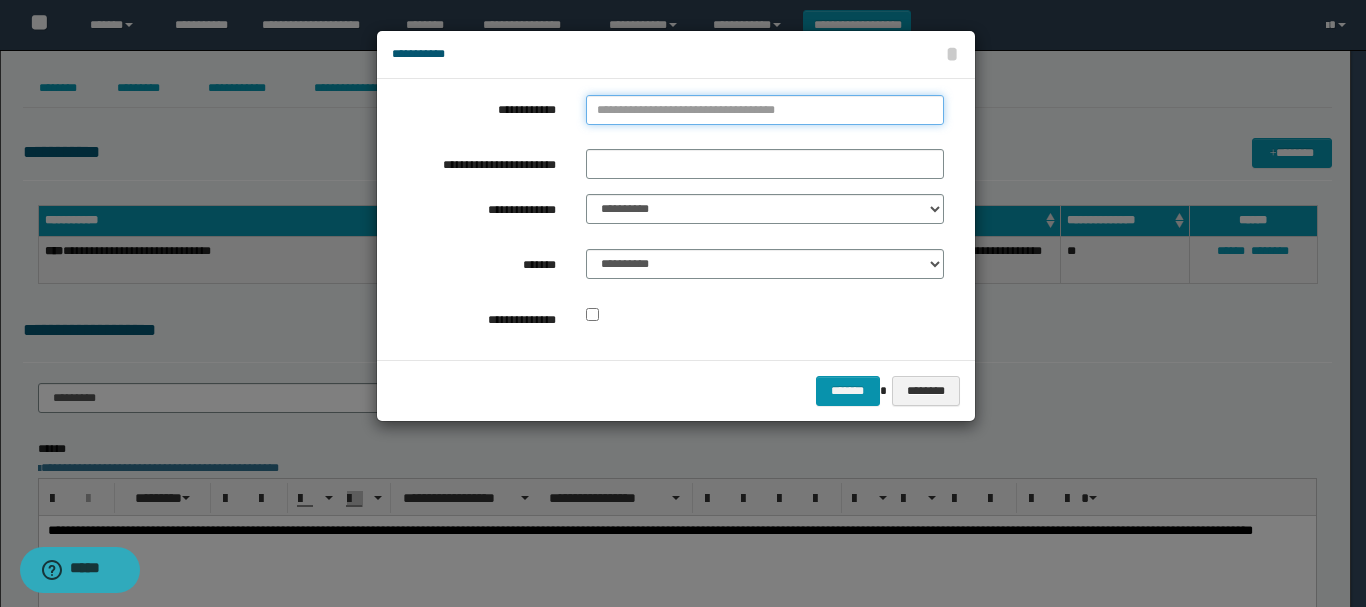 type on "**********" 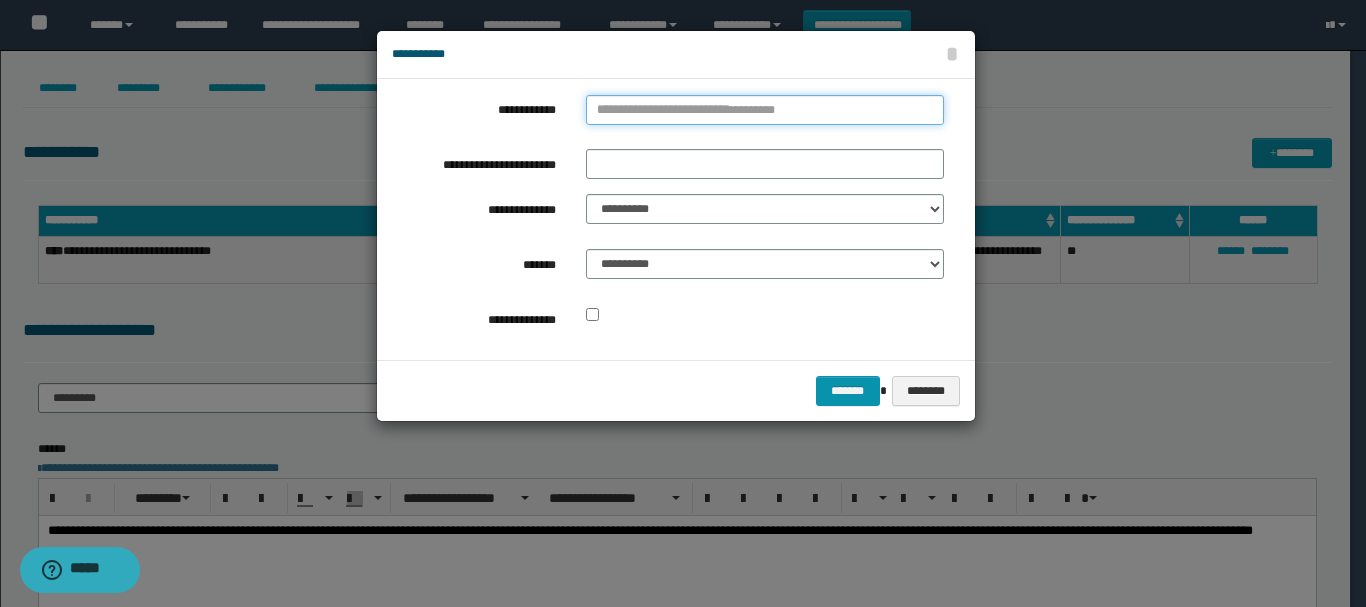 click on "**********" at bounding box center [765, 110] 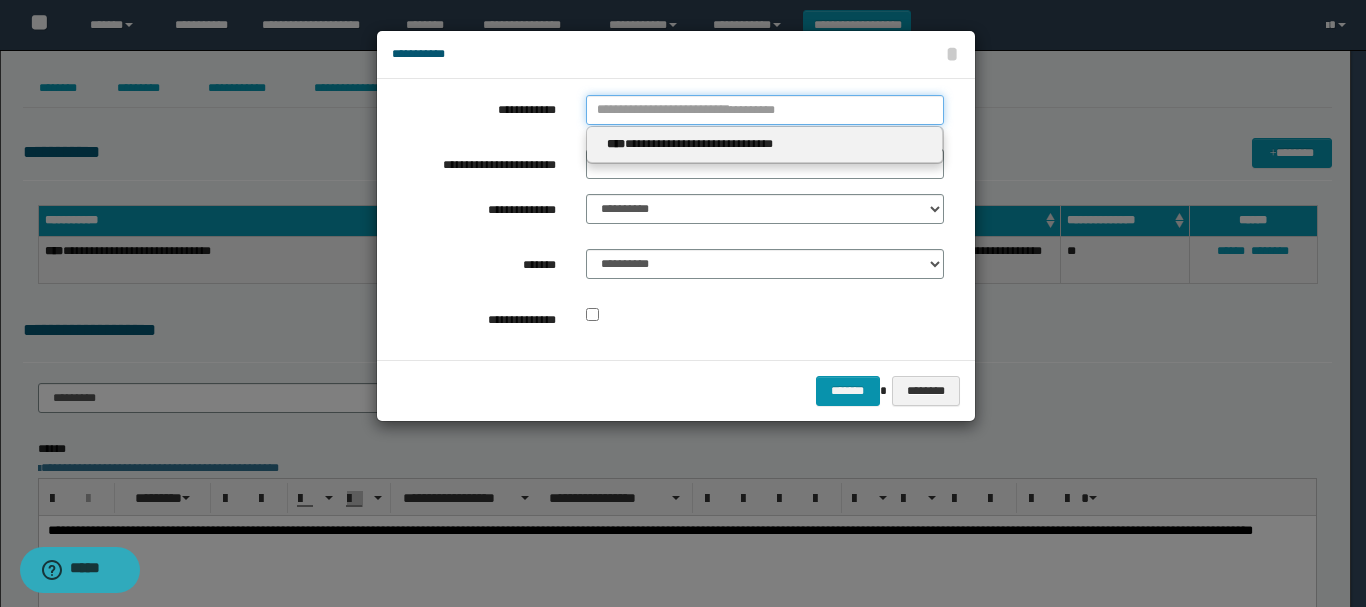 type 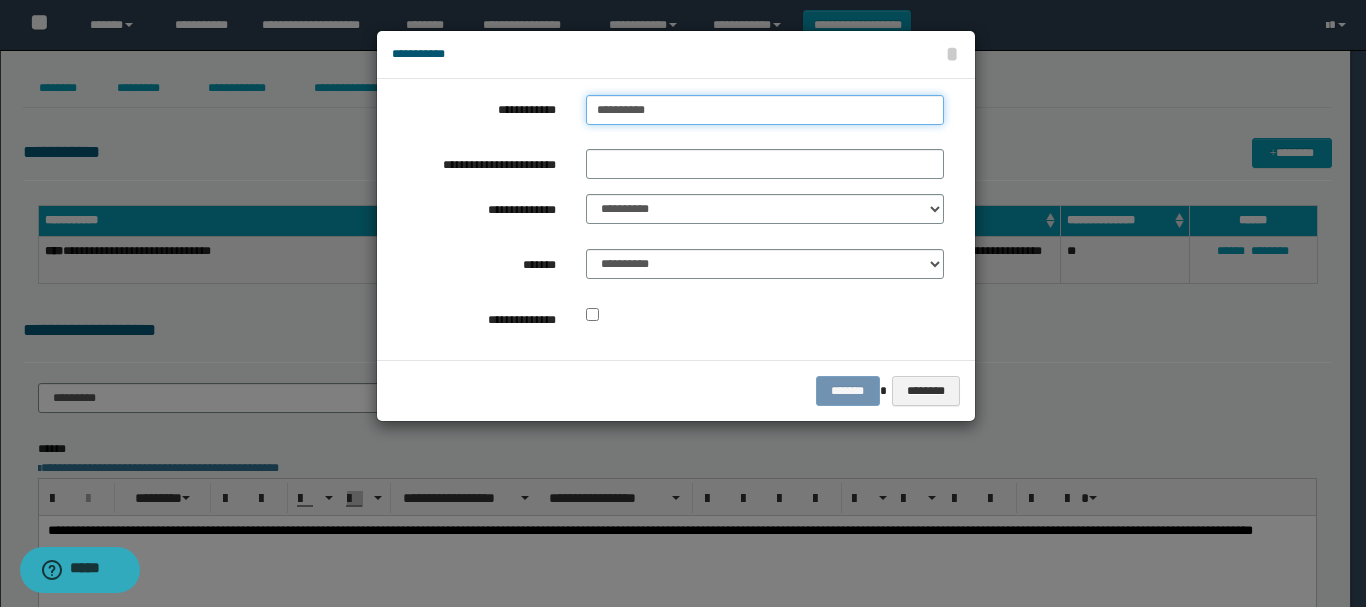 type on "**********" 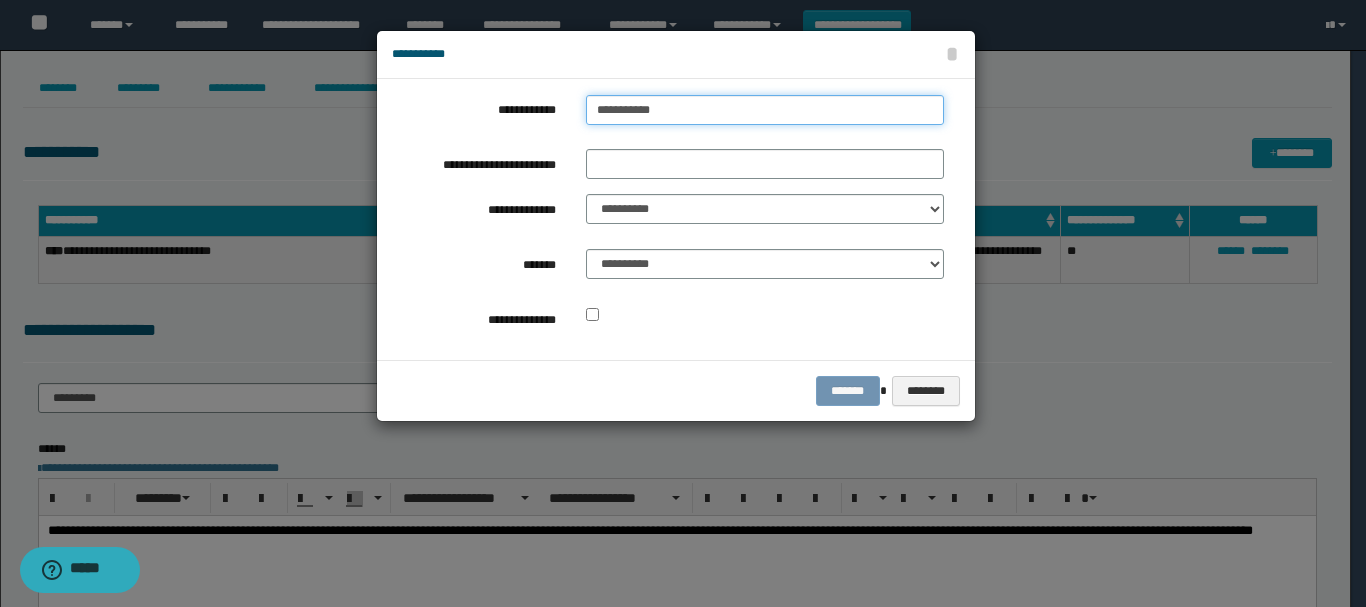 type on "**********" 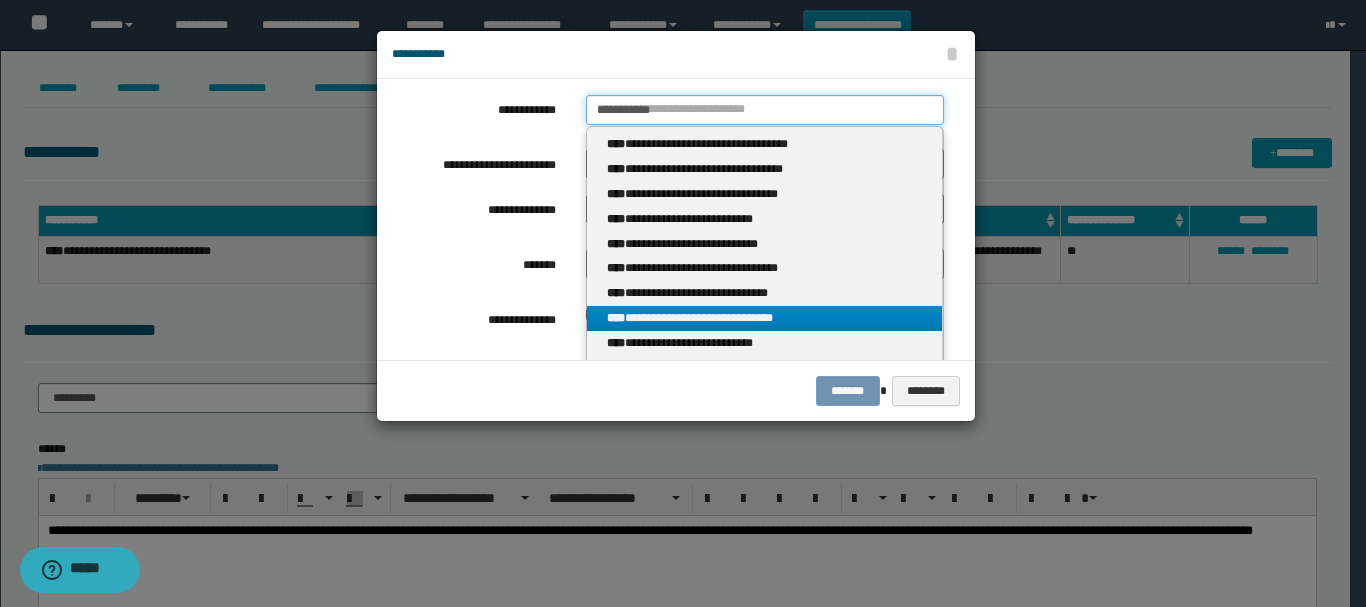 type on "**********" 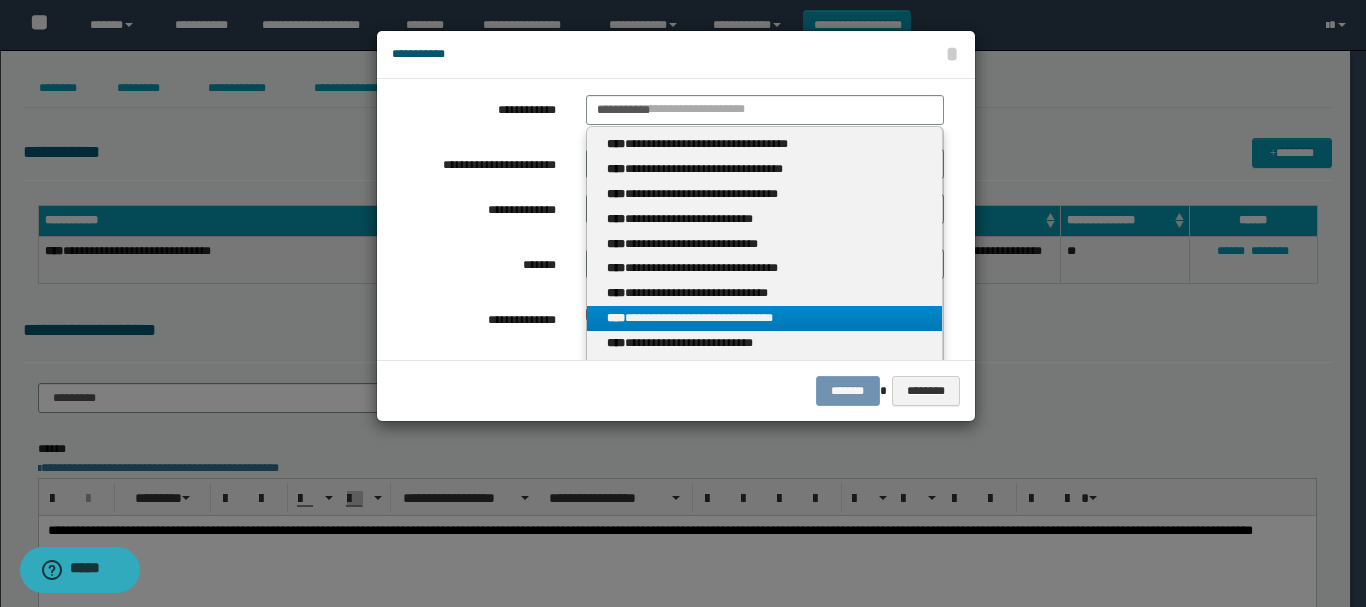 click on "**********" at bounding box center [765, 318] 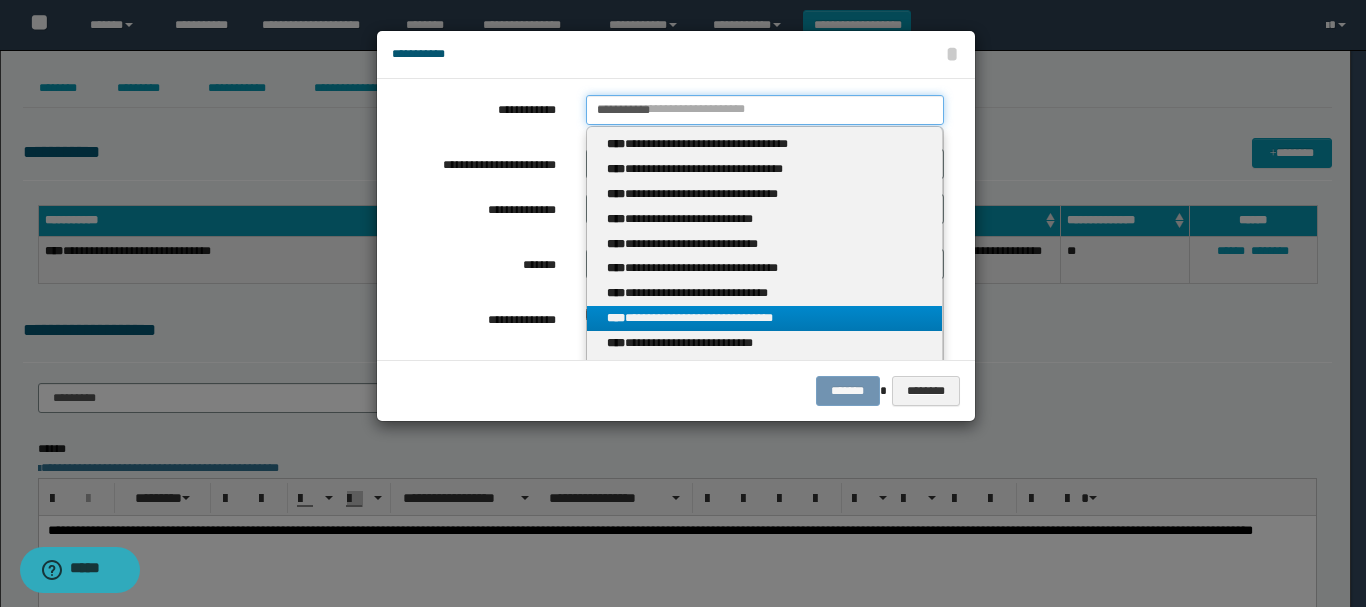 type 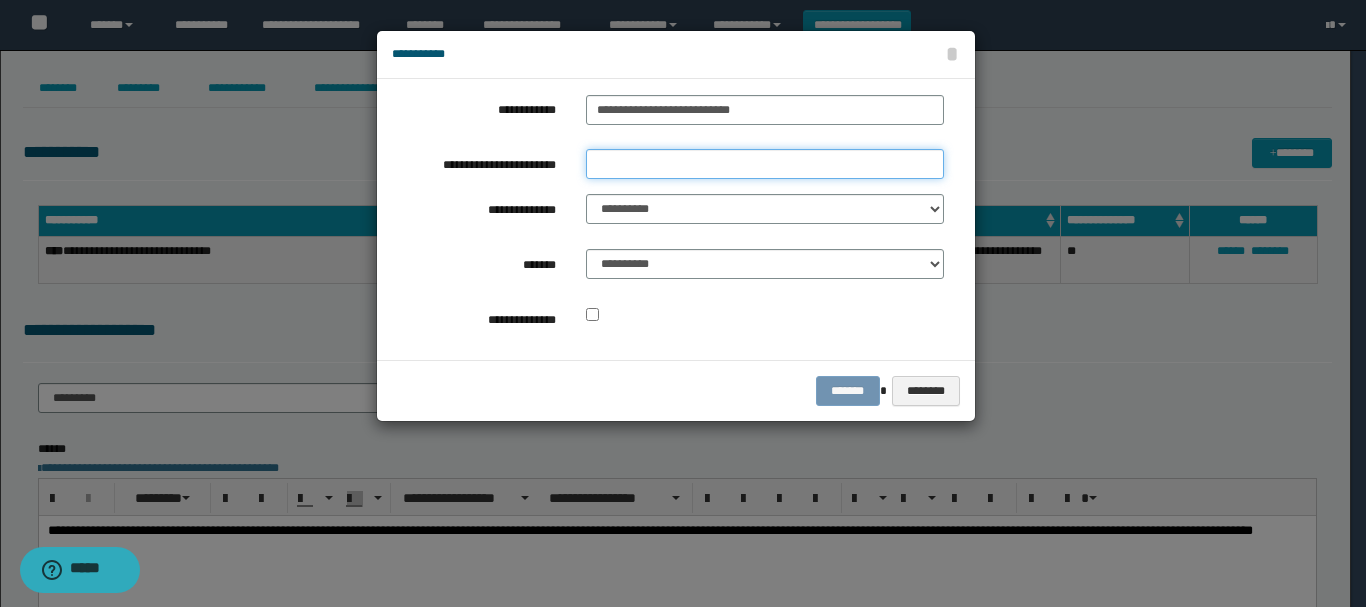click on "**********" at bounding box center [765, 164] 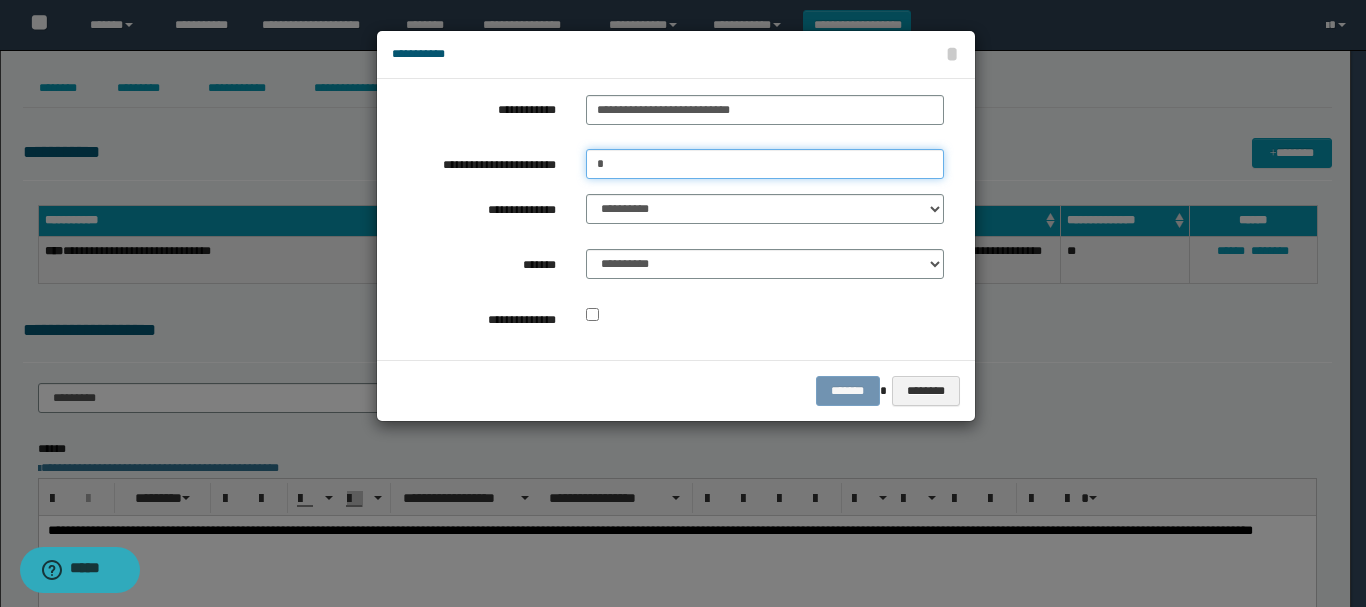type on "*" 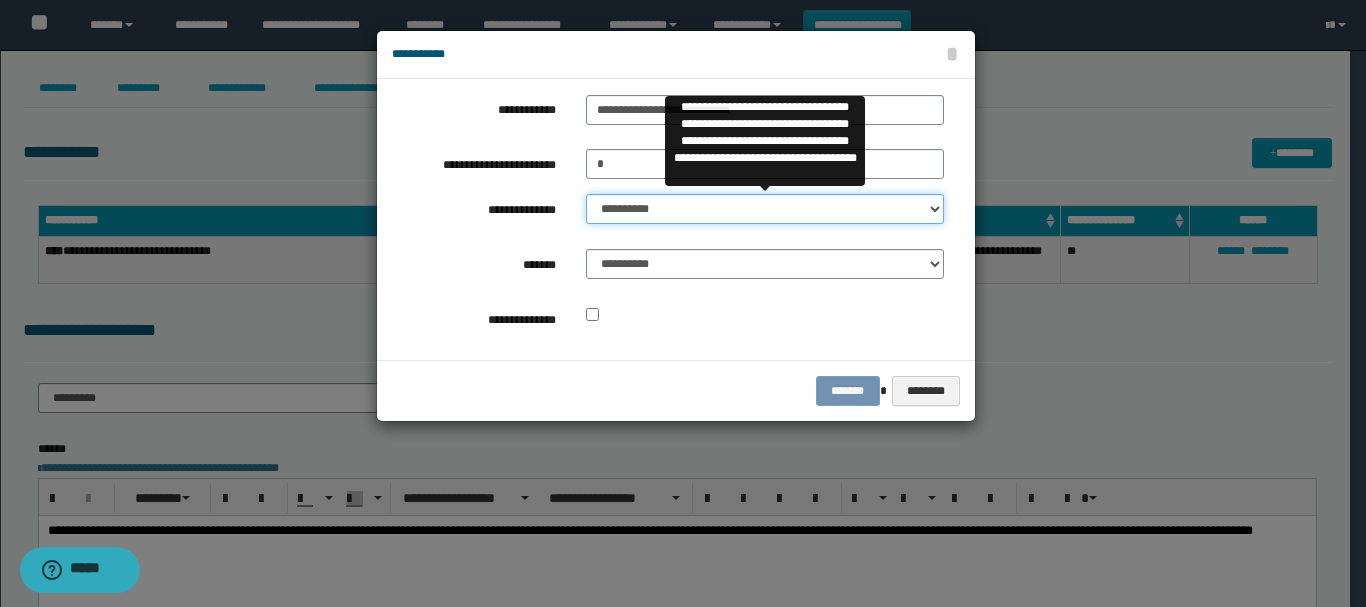 select on "**" 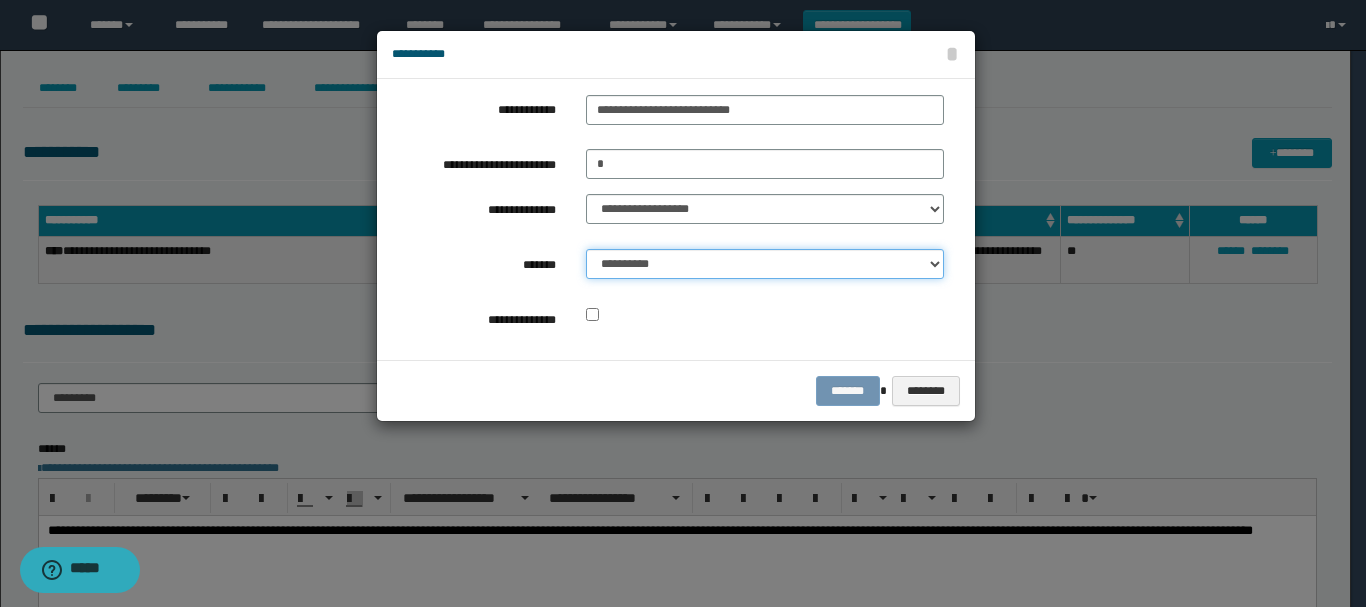 select on "*" 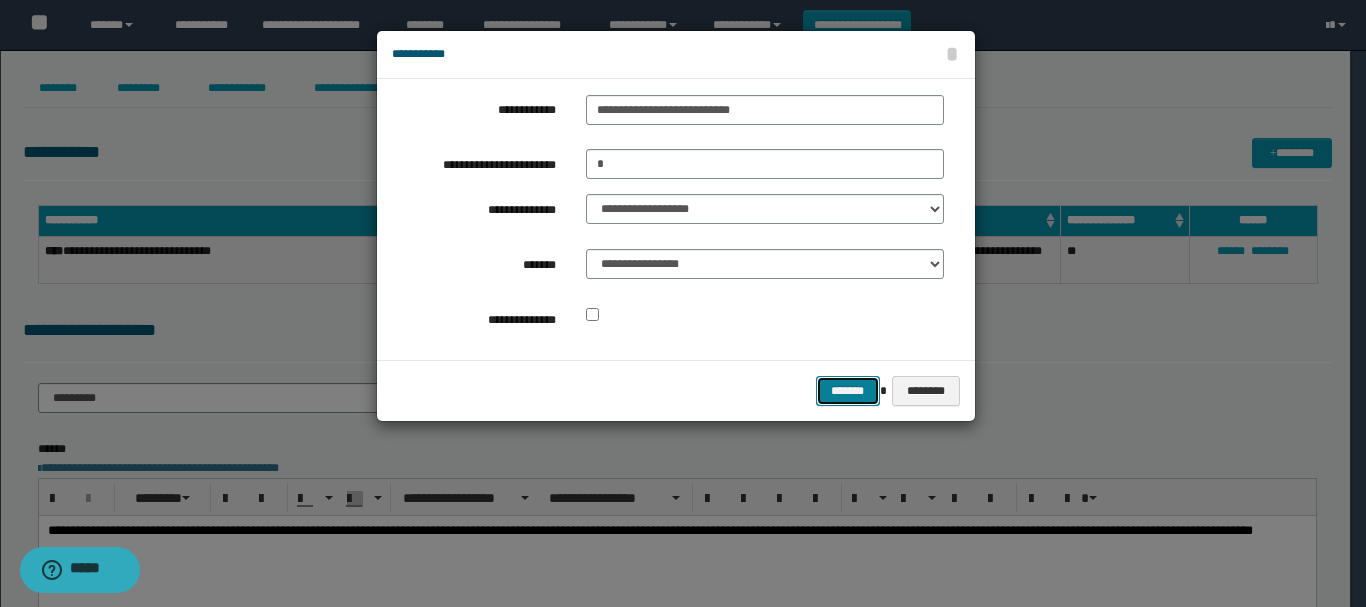 click on "*******" at bounding box center (848, 391) 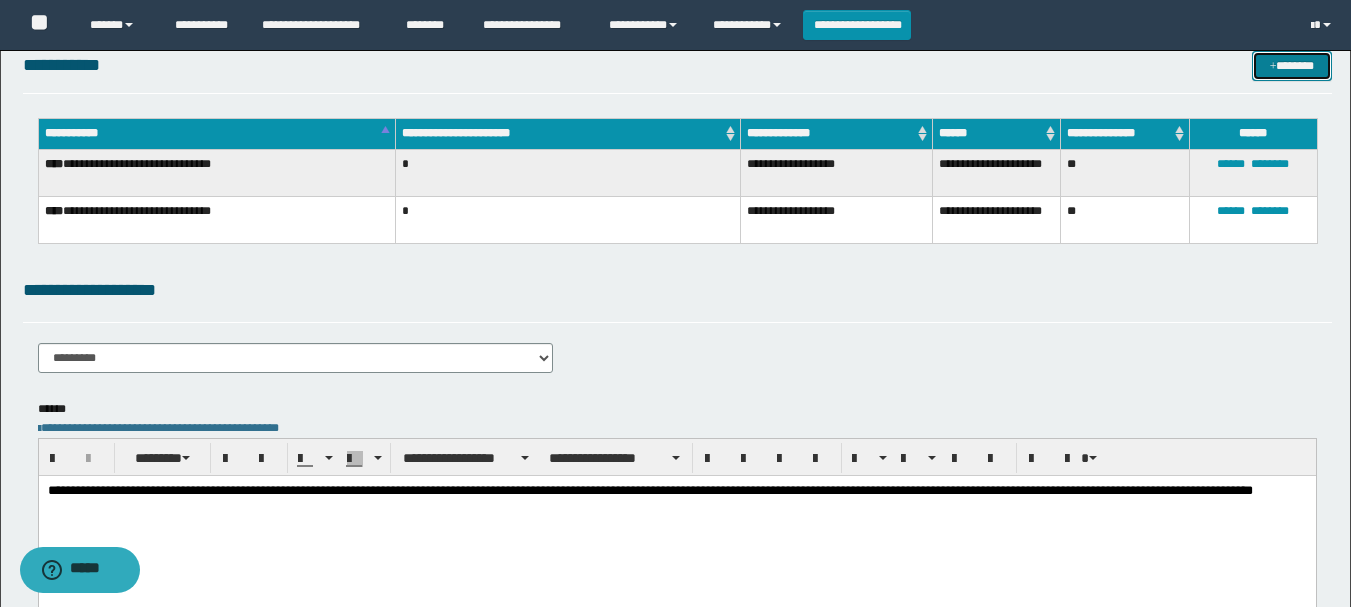 scroll, scrollTop: 0, scrollLeft: 0, axis: both 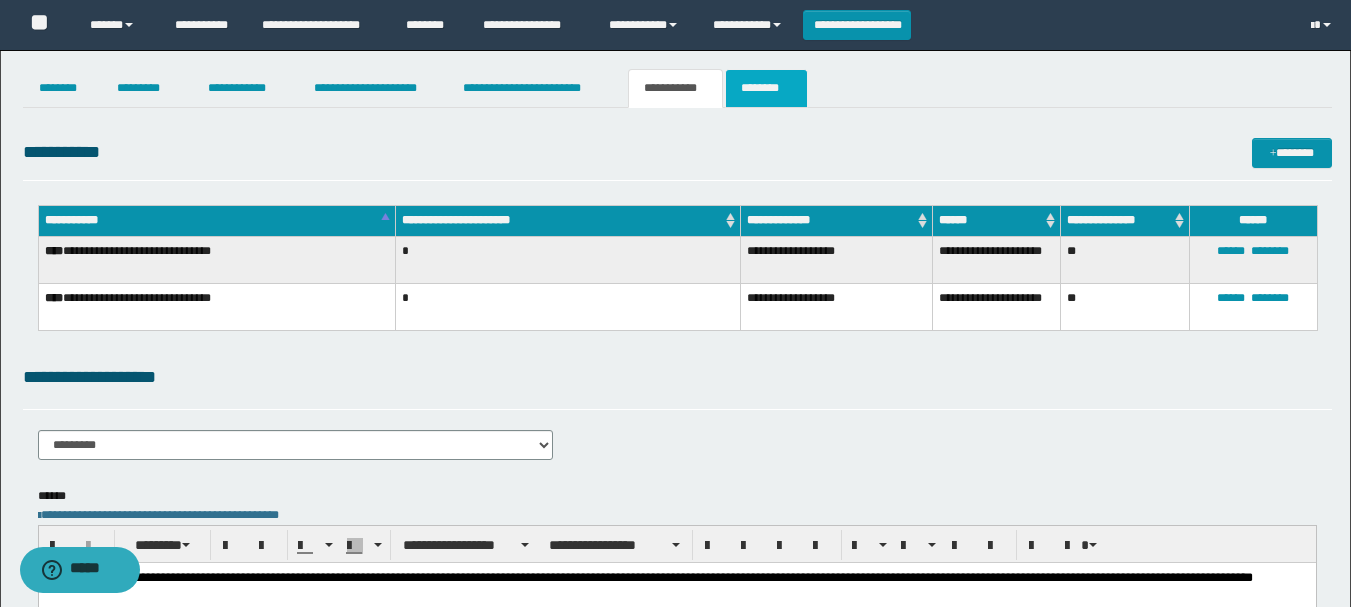 click on "********" at bounding box center (766, 88) 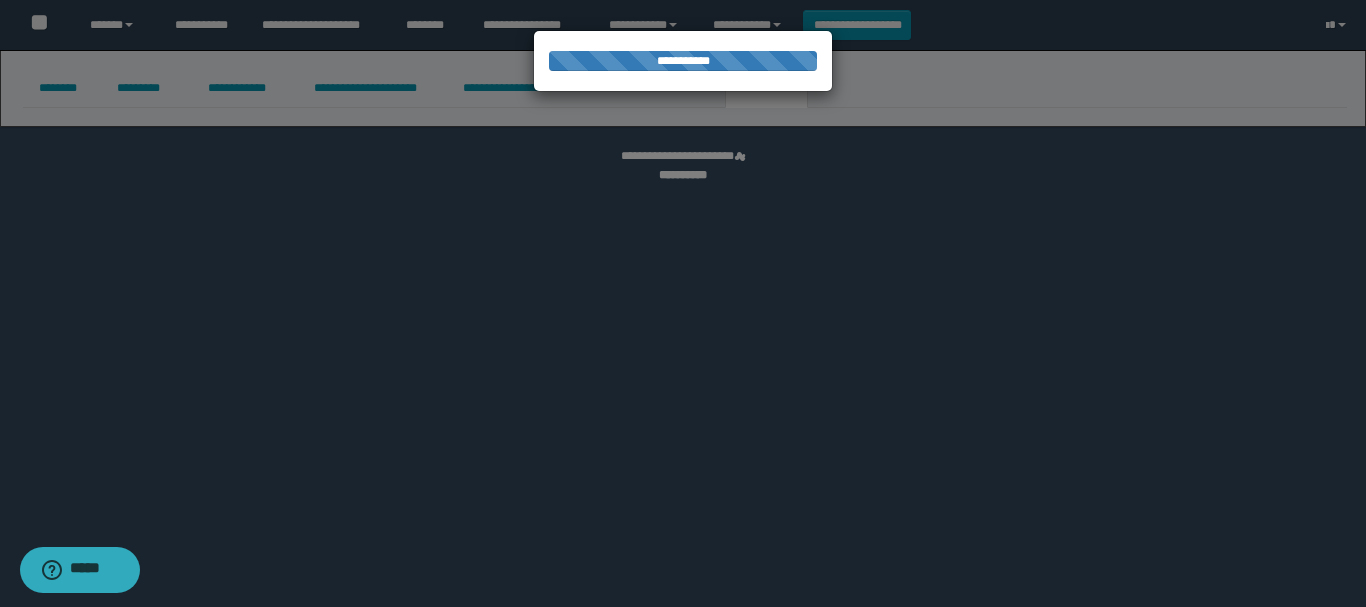select 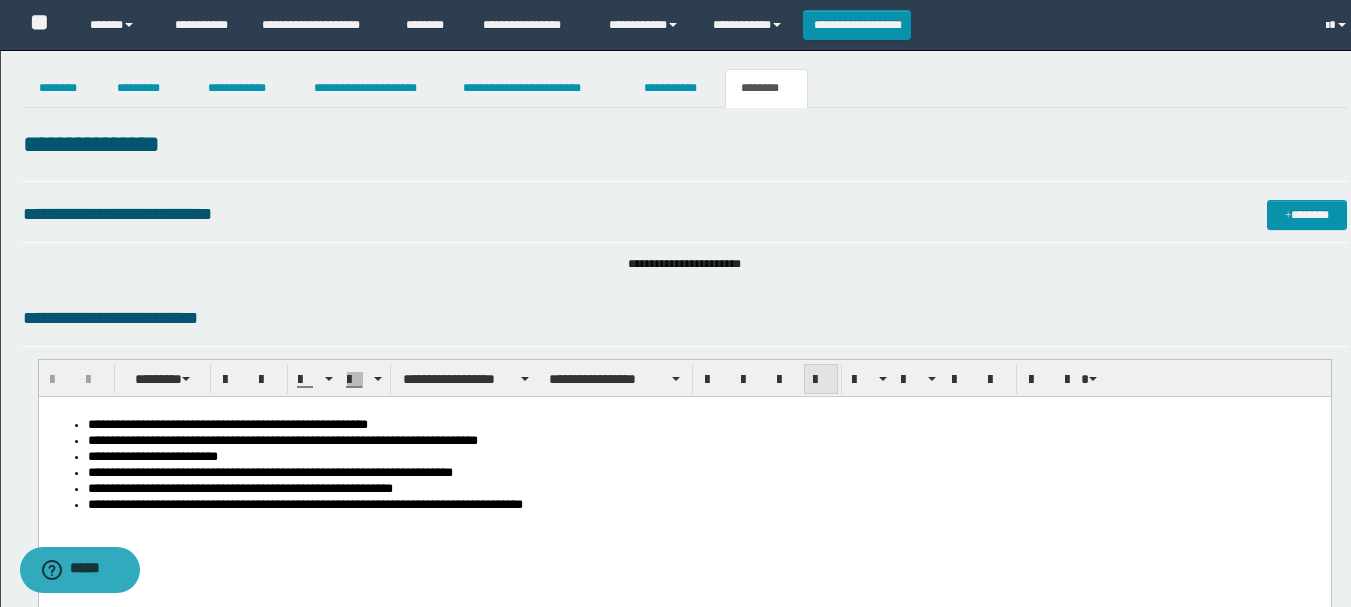 scroll, scrollTop: 0, scrollLeft: 0, axis: both 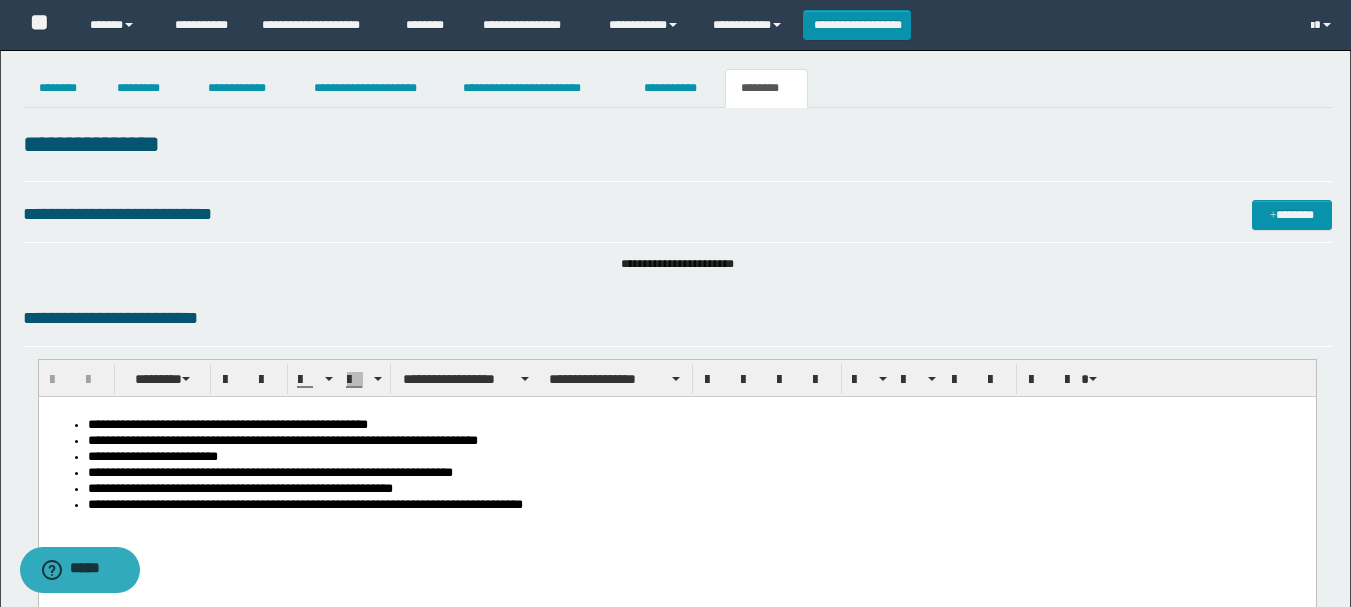click on "**********" at bounding box center [696, 506] 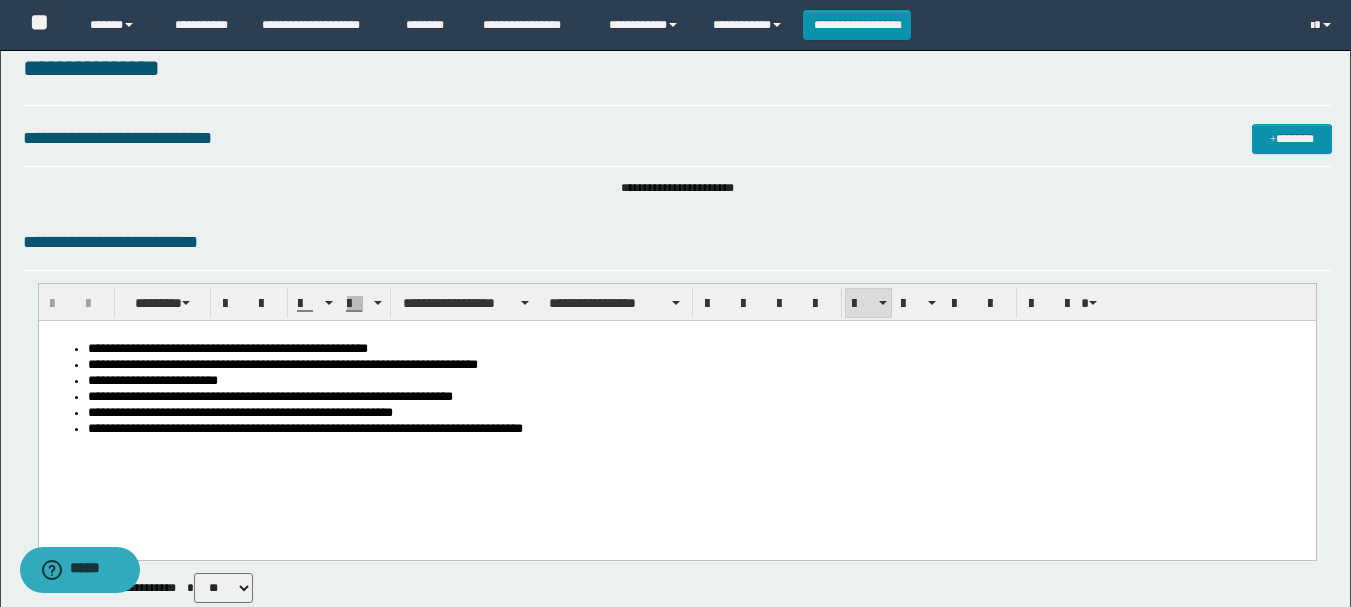 scroll, scrollTop: 0, scrollLeft: 0, axis: both 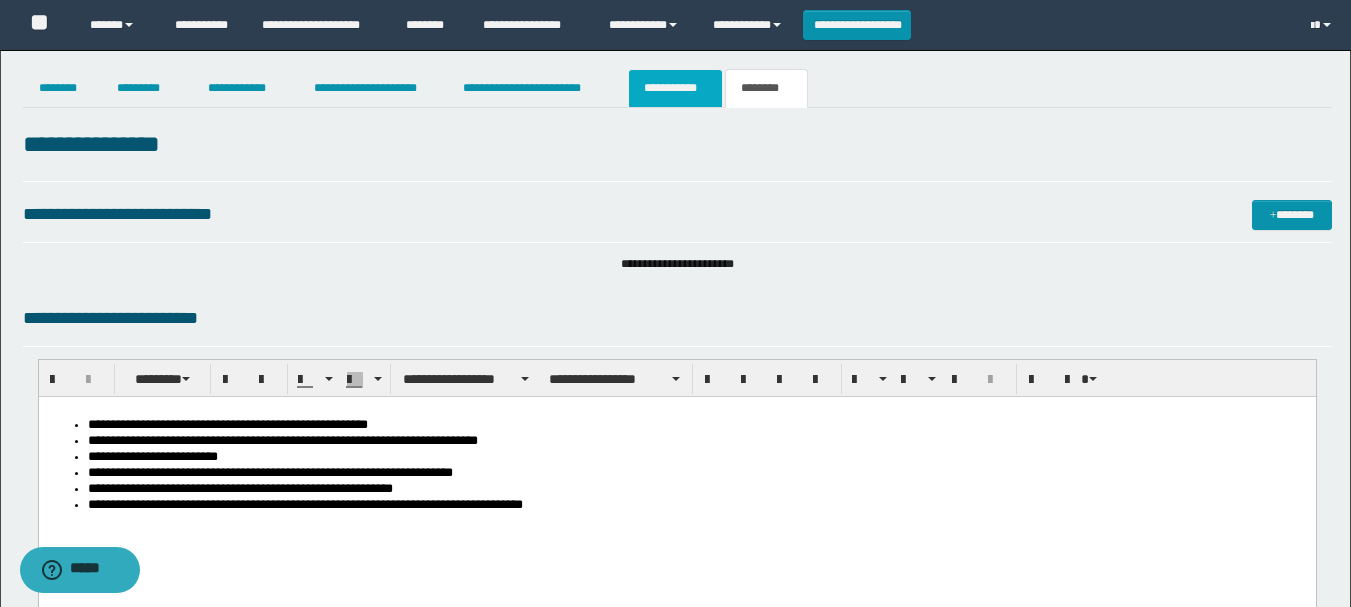 click on "**********" at bounding box center [675, 88] 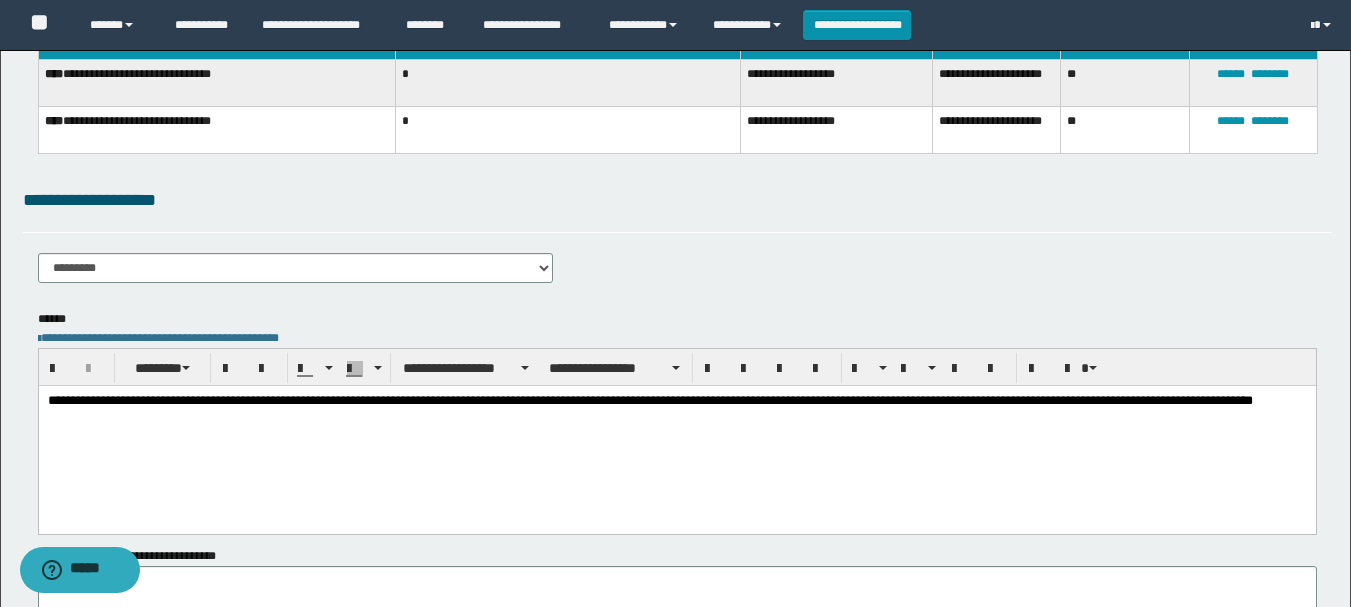 scroll, scrollTop: 0, scrollLeft: 0, axis: both 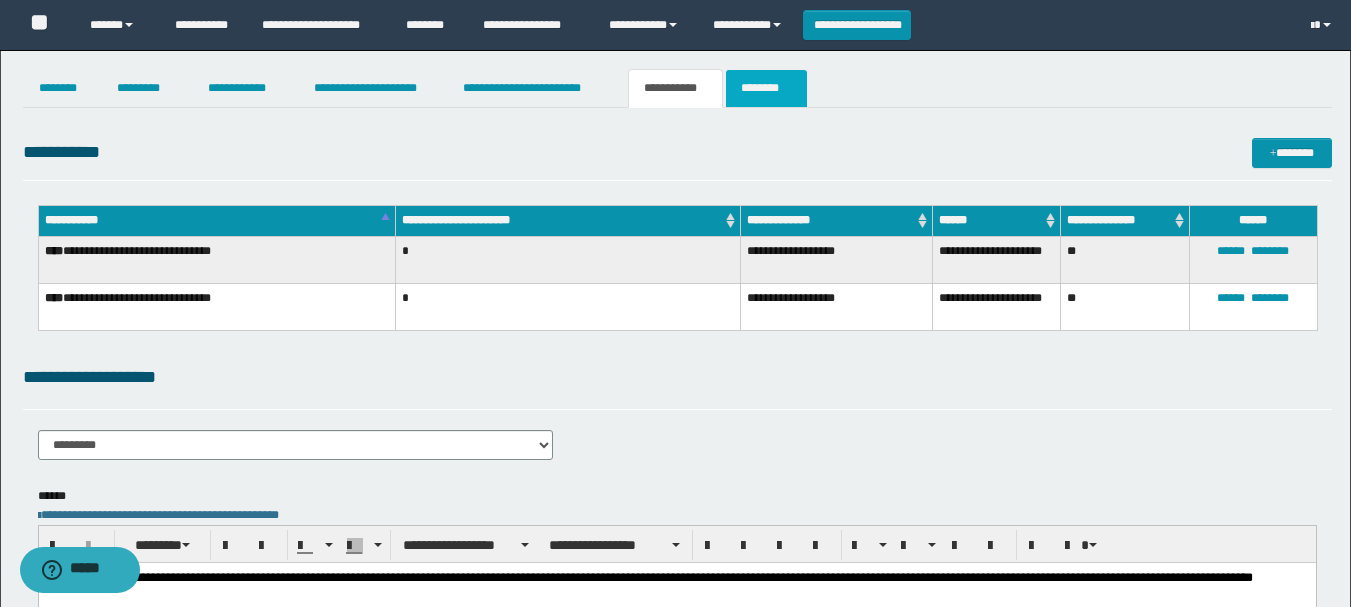 click on "********" at bounding box center [766, 88] 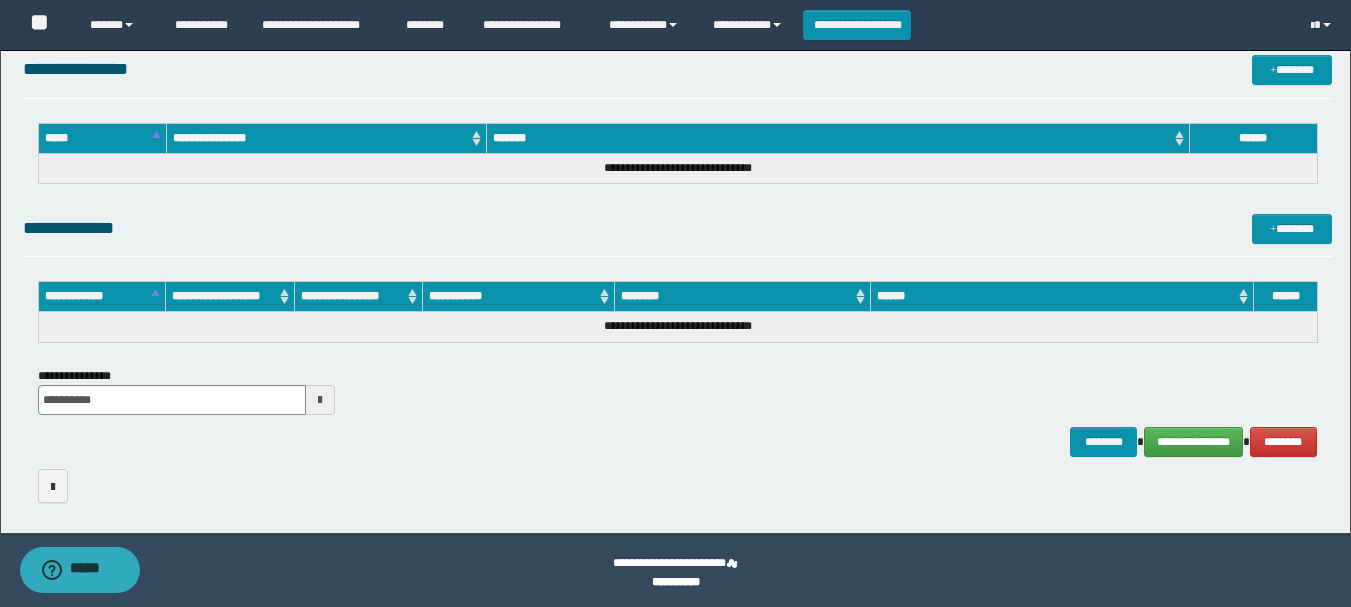scroll, scrollTop: 1024, scrollLeft: 0, axis: vertical 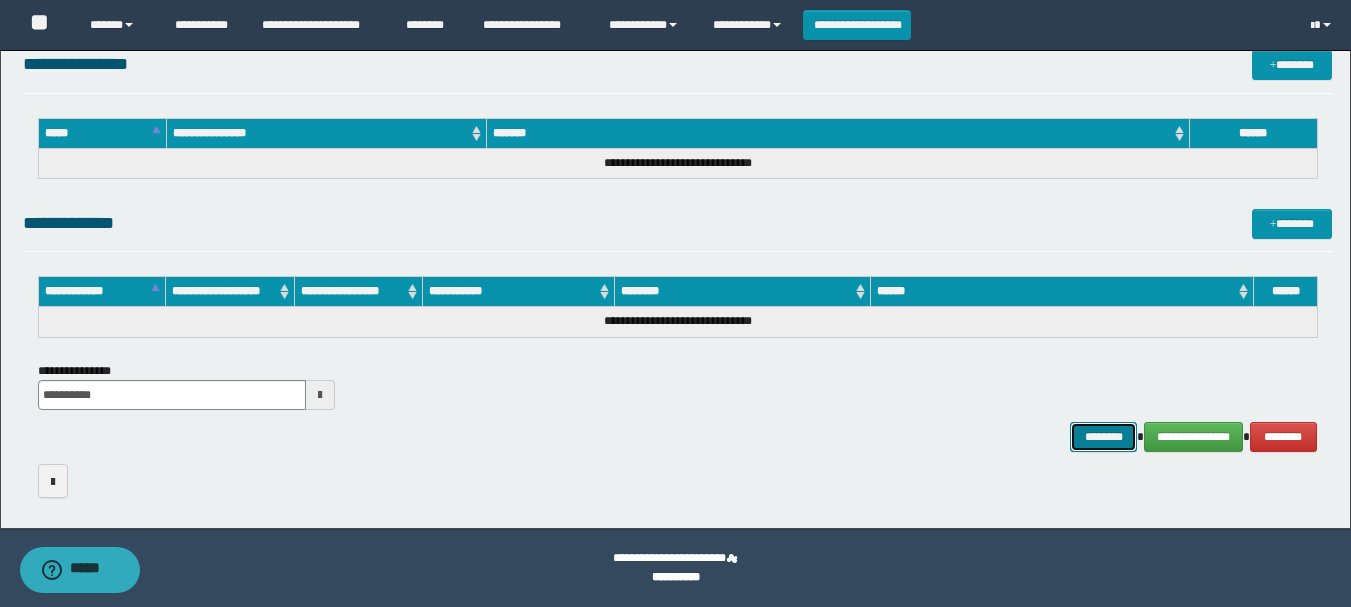 click on "********" at bounding box center (1104, 437) 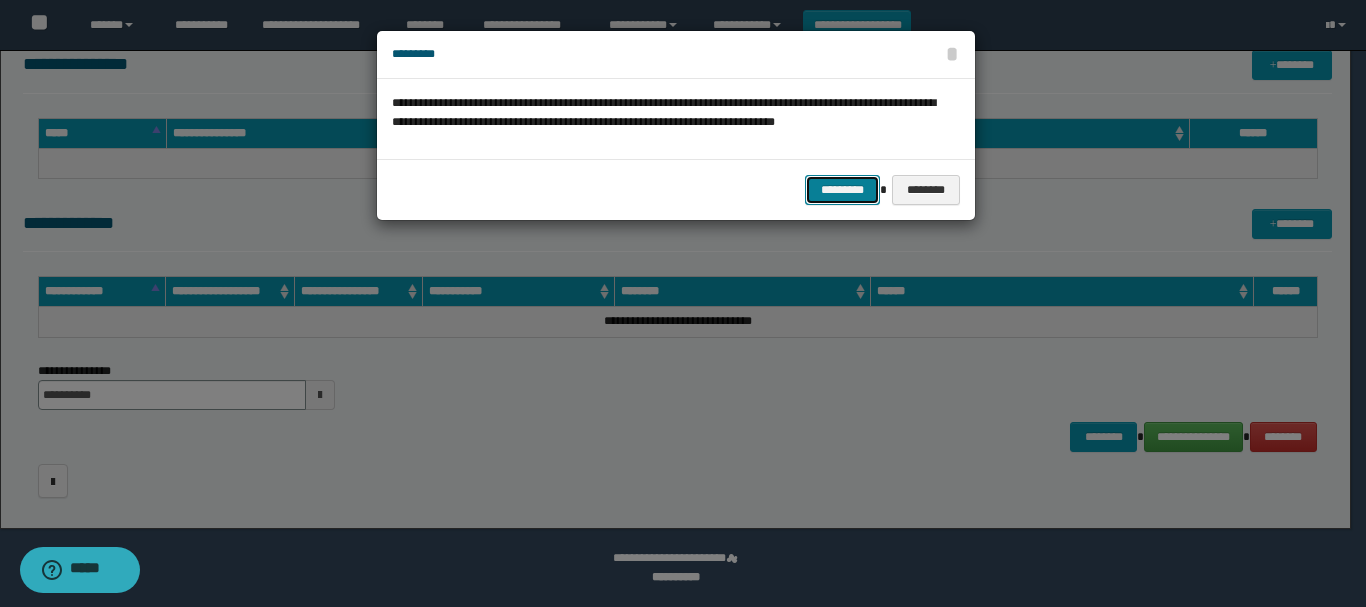 click on "*********" at bounding box center (842, 190) 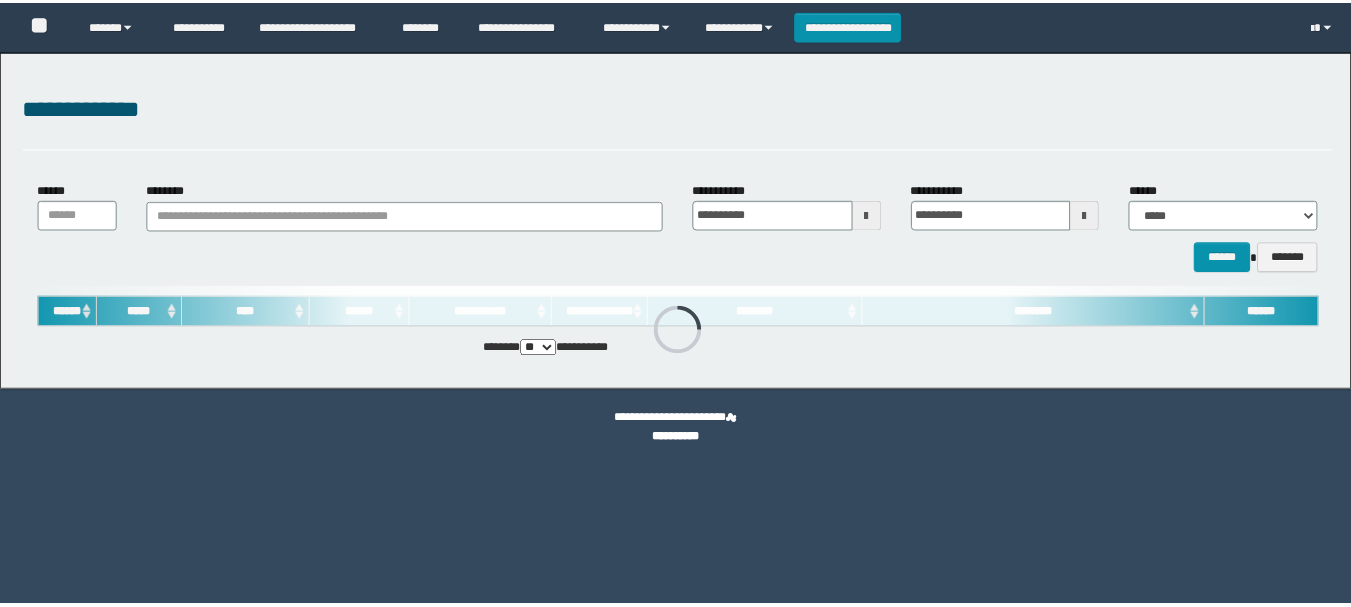 scroll, scrollTop: 0, scrollLeft: 0, axis: both 